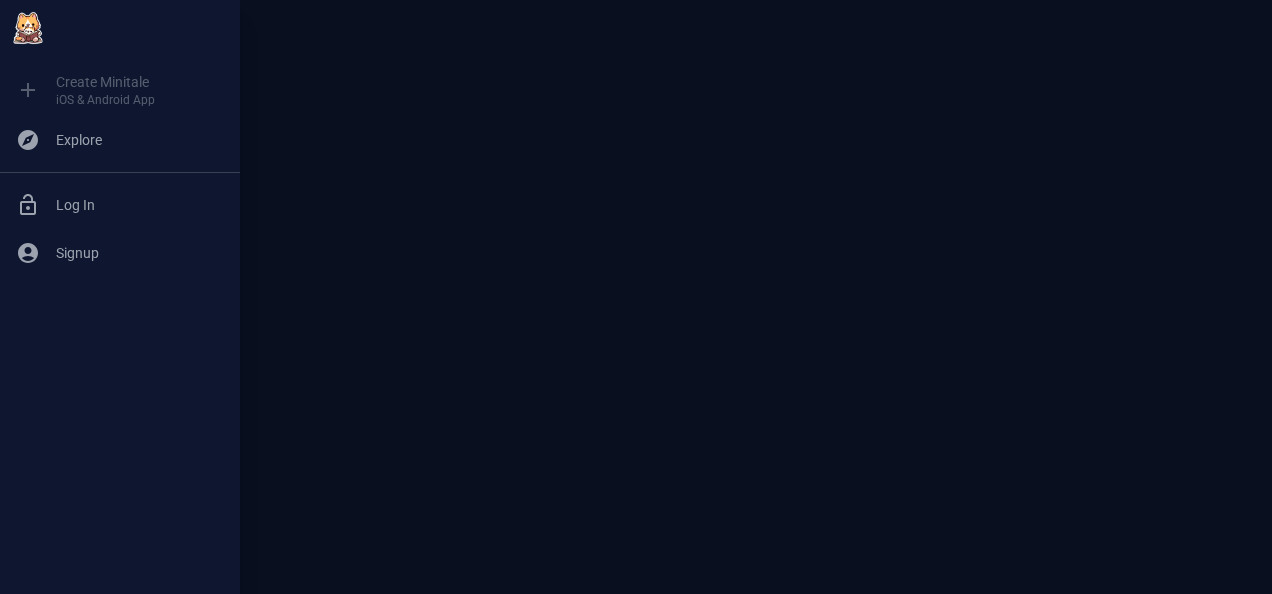 scroll, scrollTop: 0, scrollLeft: 0, axis: both 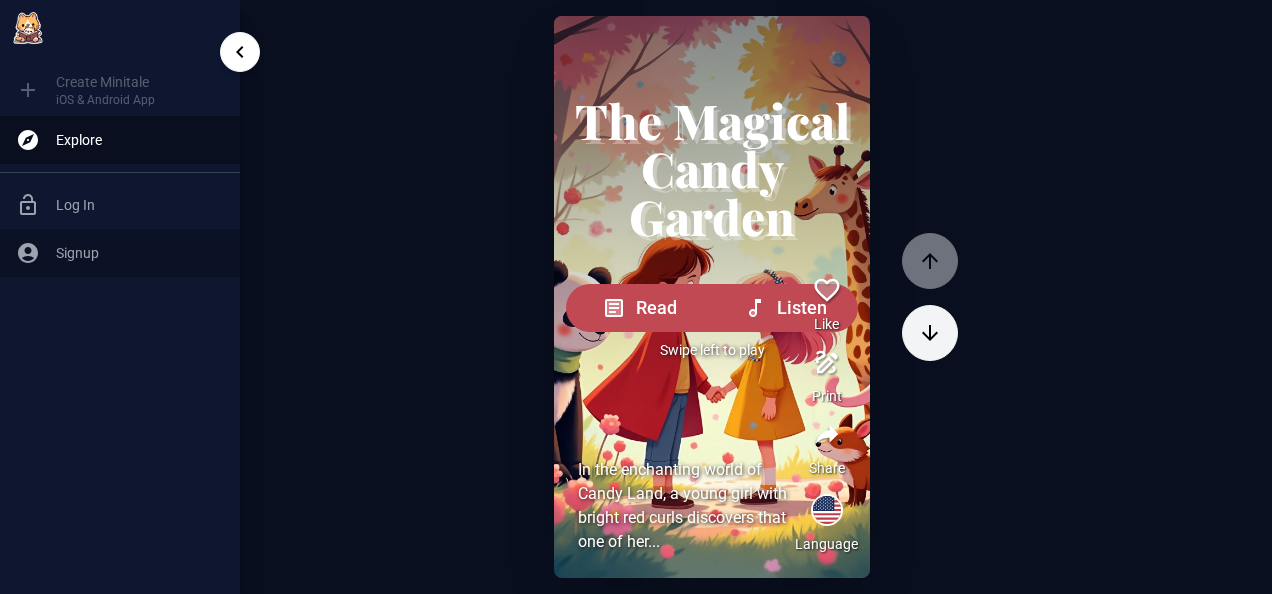click on "Signup" at bounding box center [140, 253] 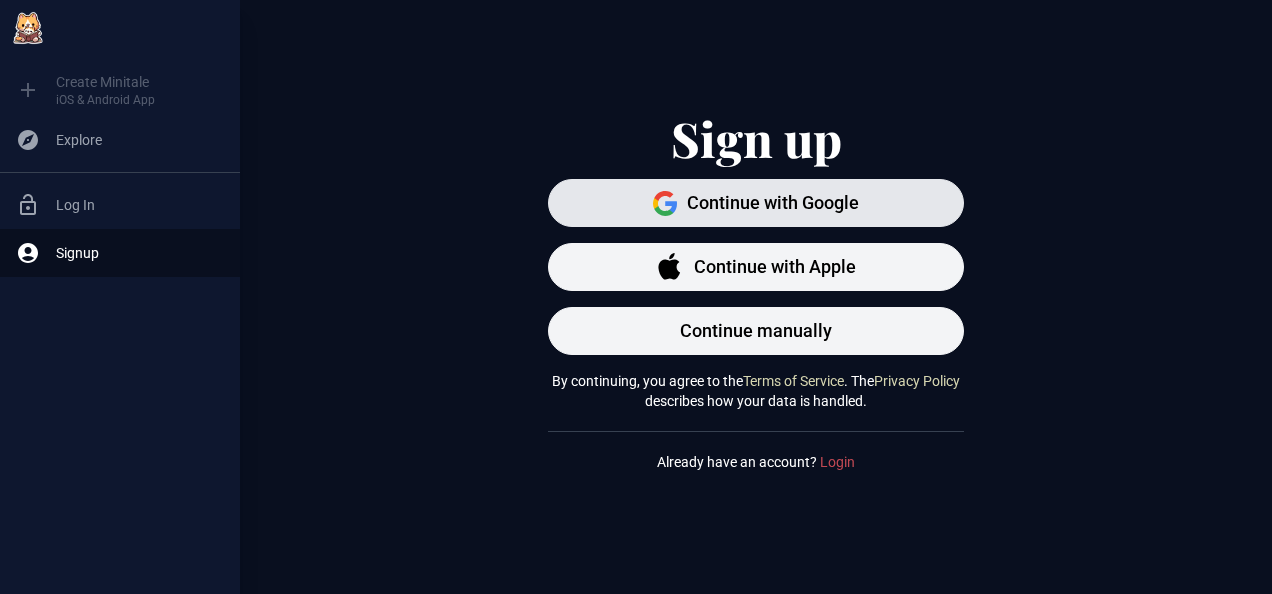 click on "Continue with Google" at bounding box center (773, 203) 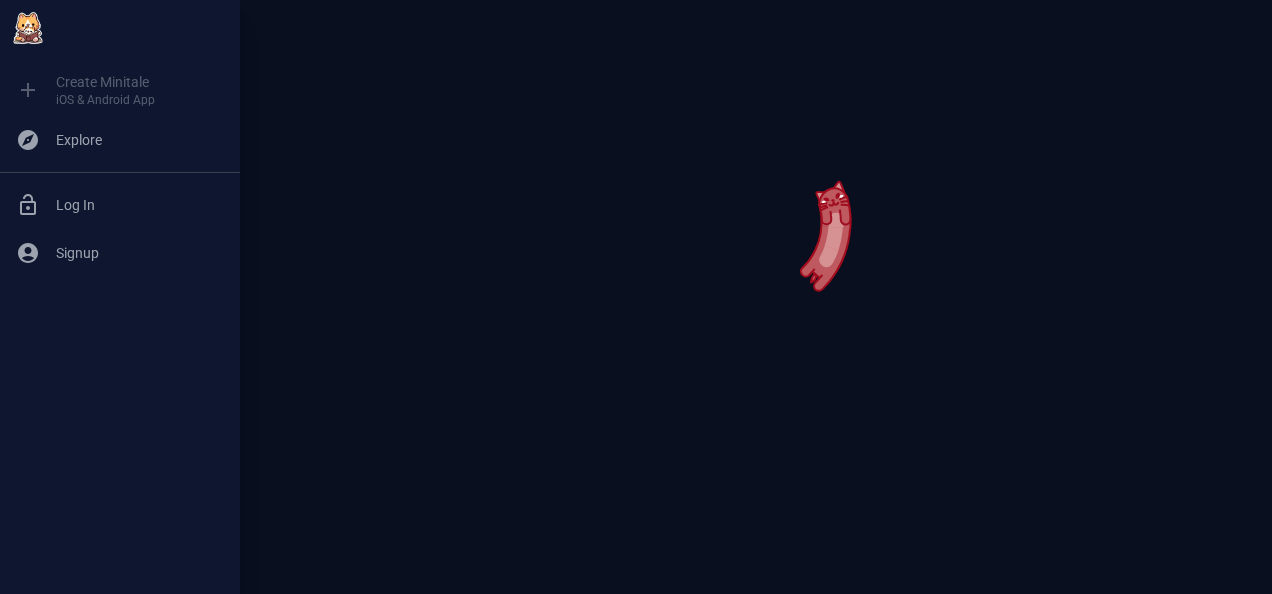 scroll, scrollTop: 0, scrollLeft: 0, axis: both 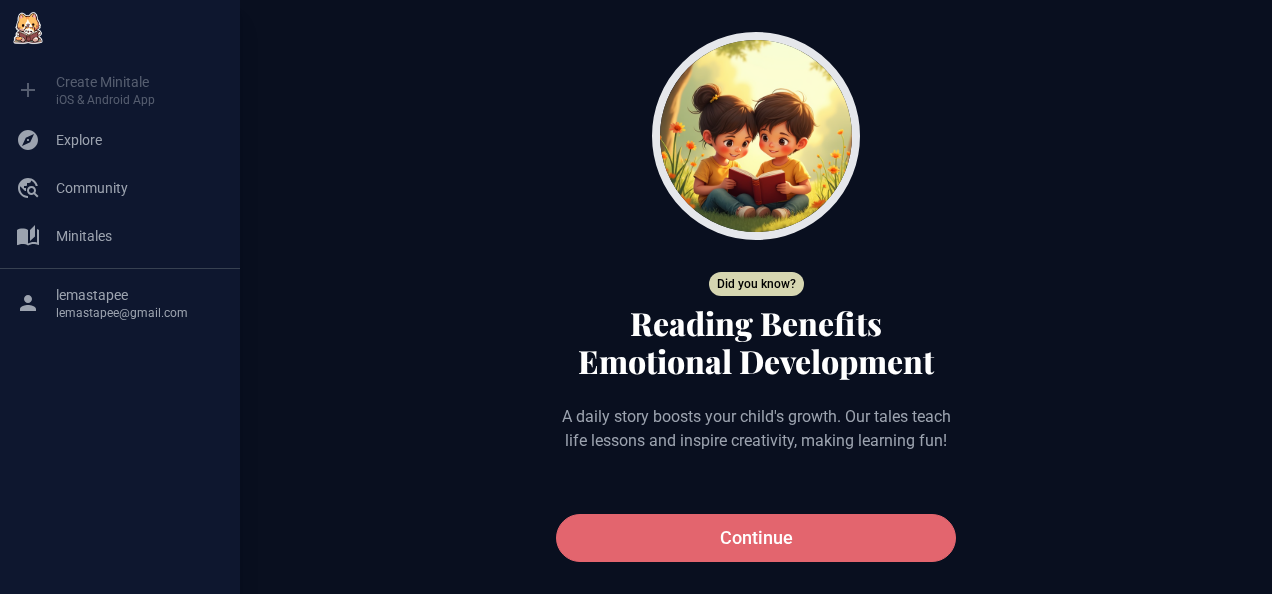 click on "Continue" at bounding box center [756, 538] 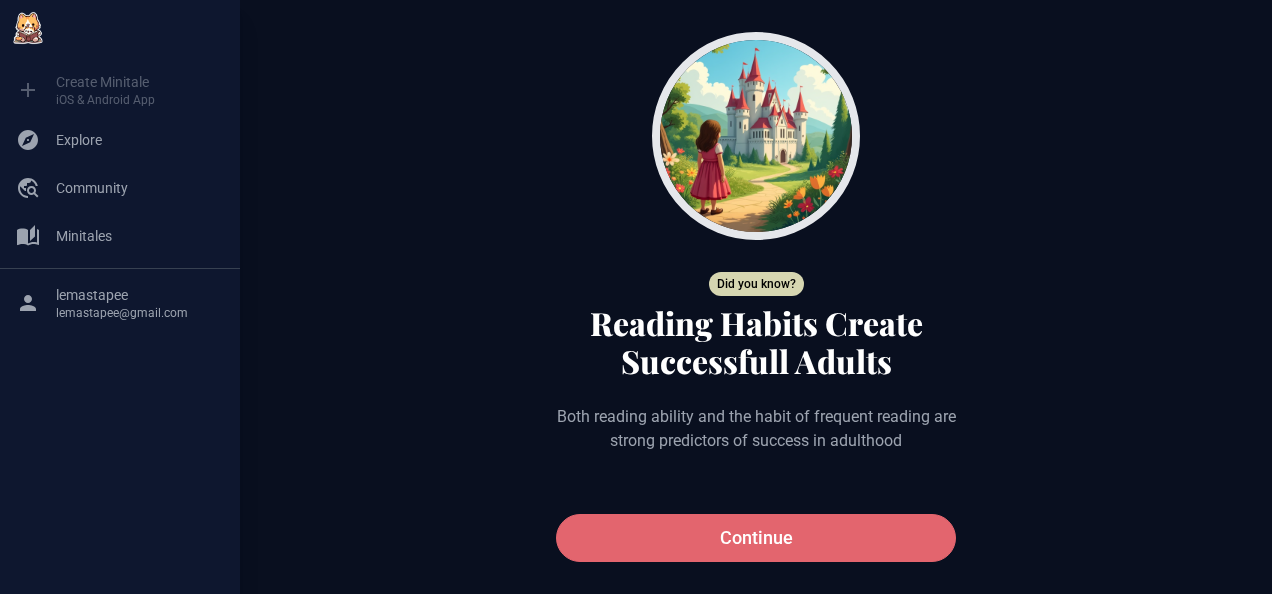 click on "Continue" at bounding box center (756, 538) 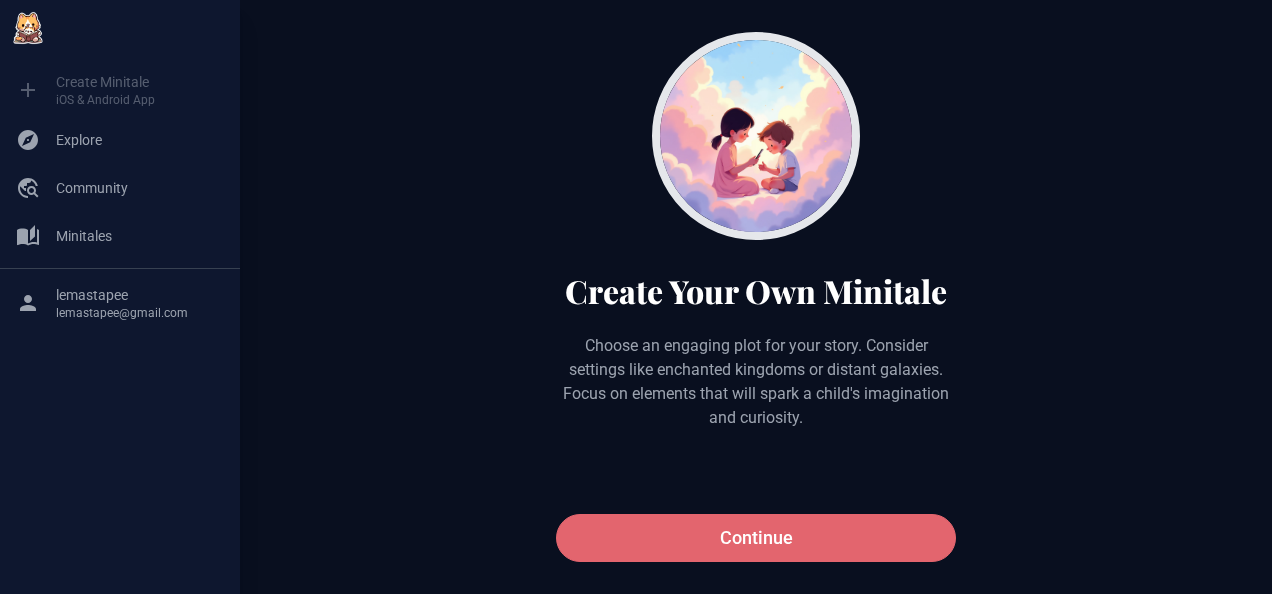 click on "Continue" at bounding box center (756, 538) 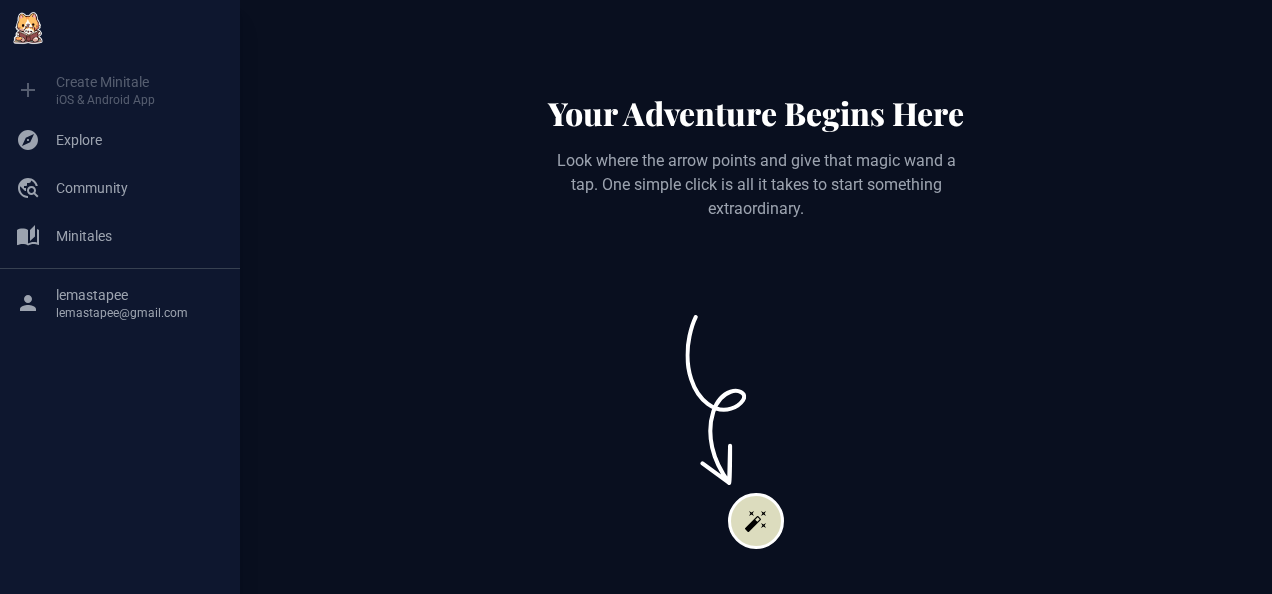 click 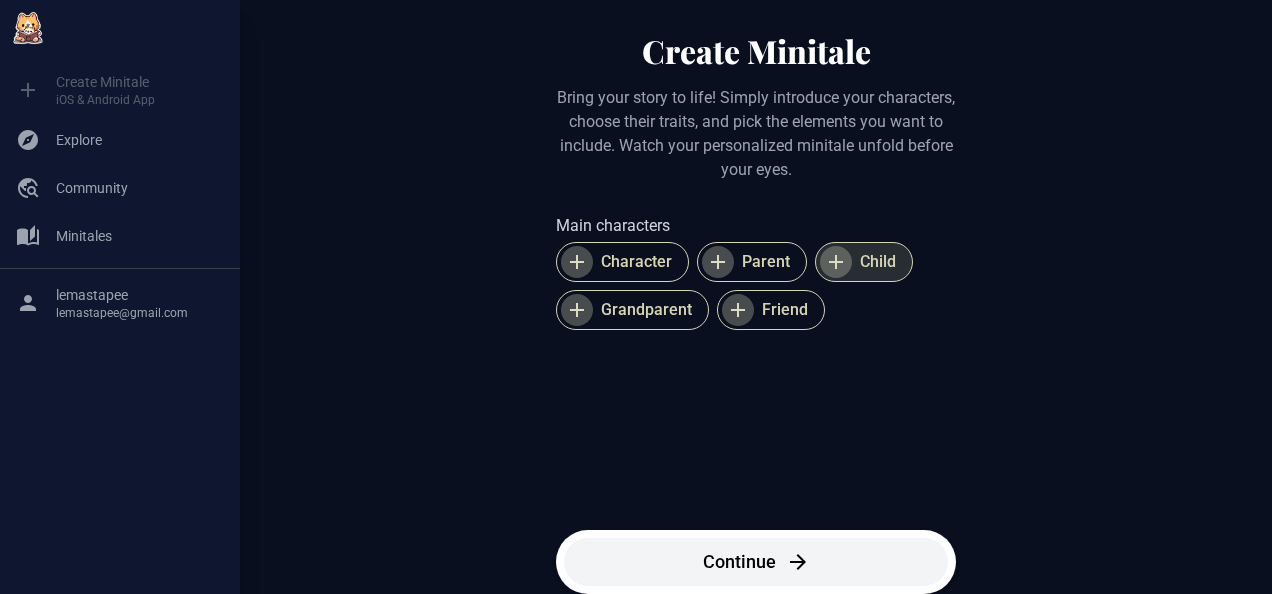click at bounding box center [836, 262] 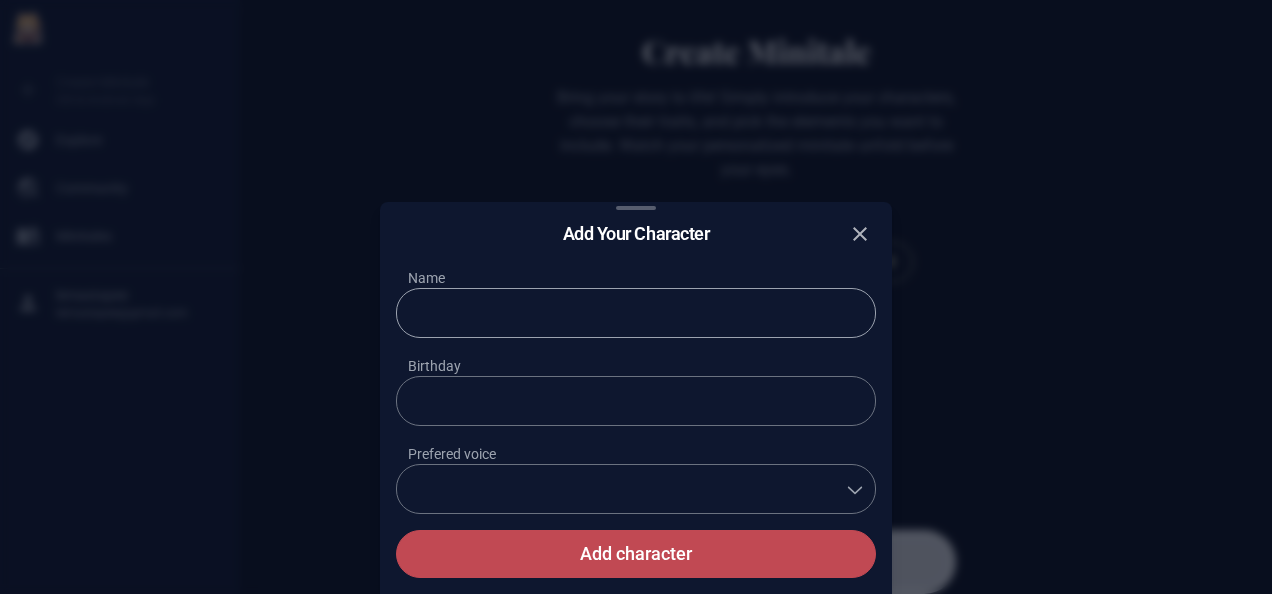 click at bounding box center (636, 313) 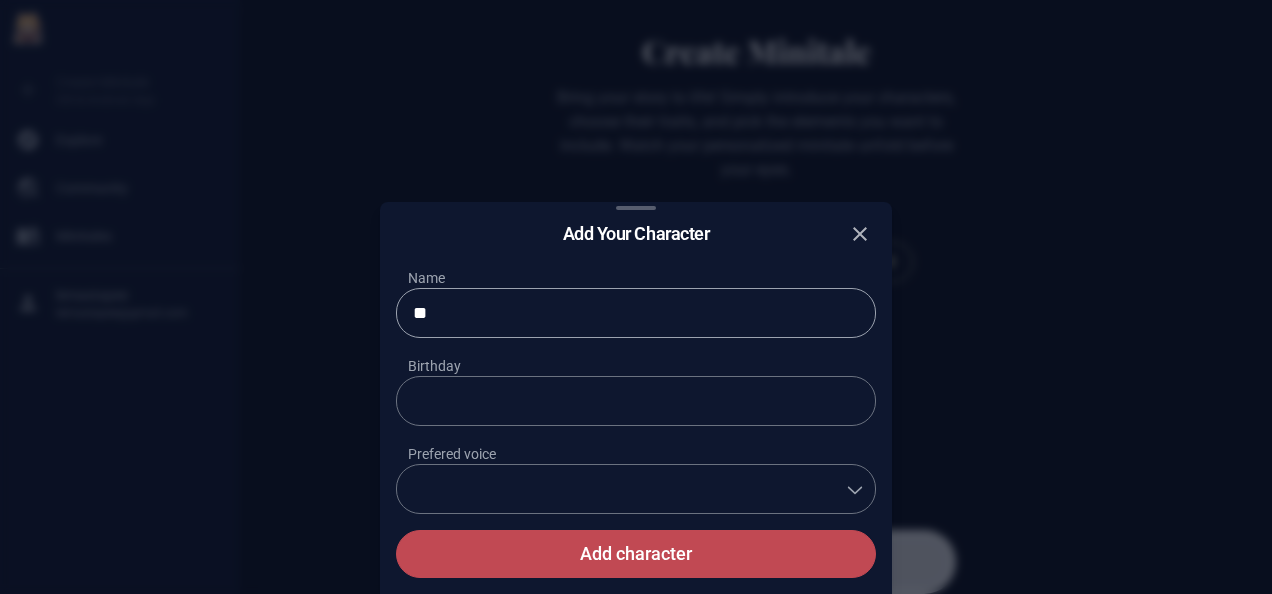 type on "*" 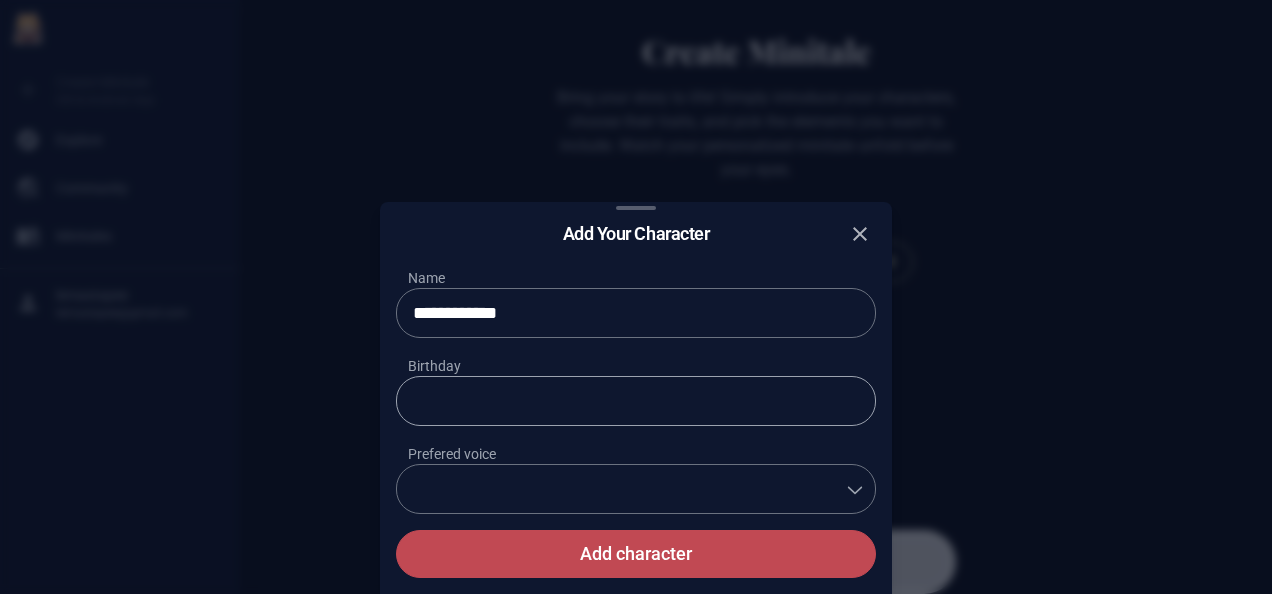 type on "**********" 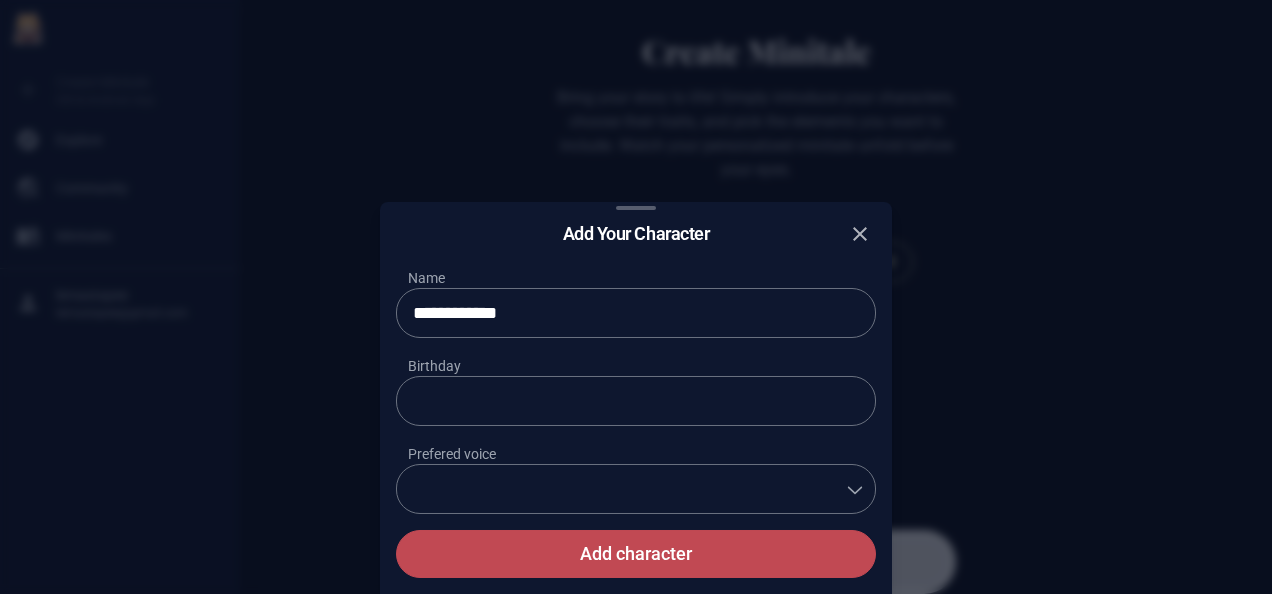 click on "**********" at bounding box center (636, 422) 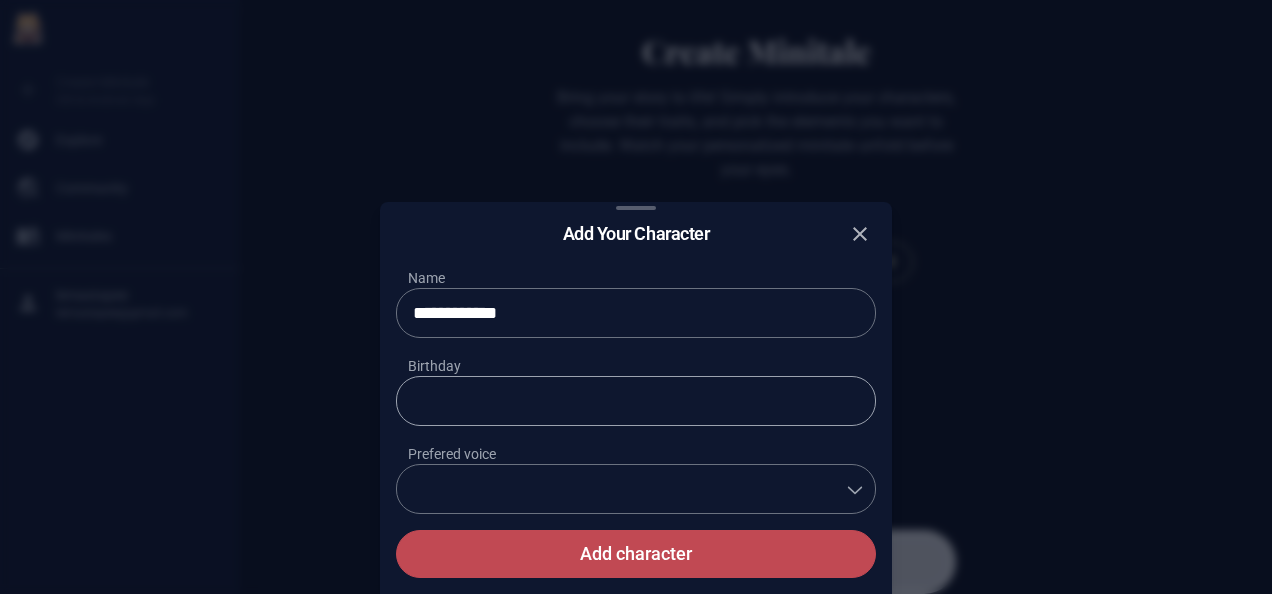 click at bounding box center (636, 401) 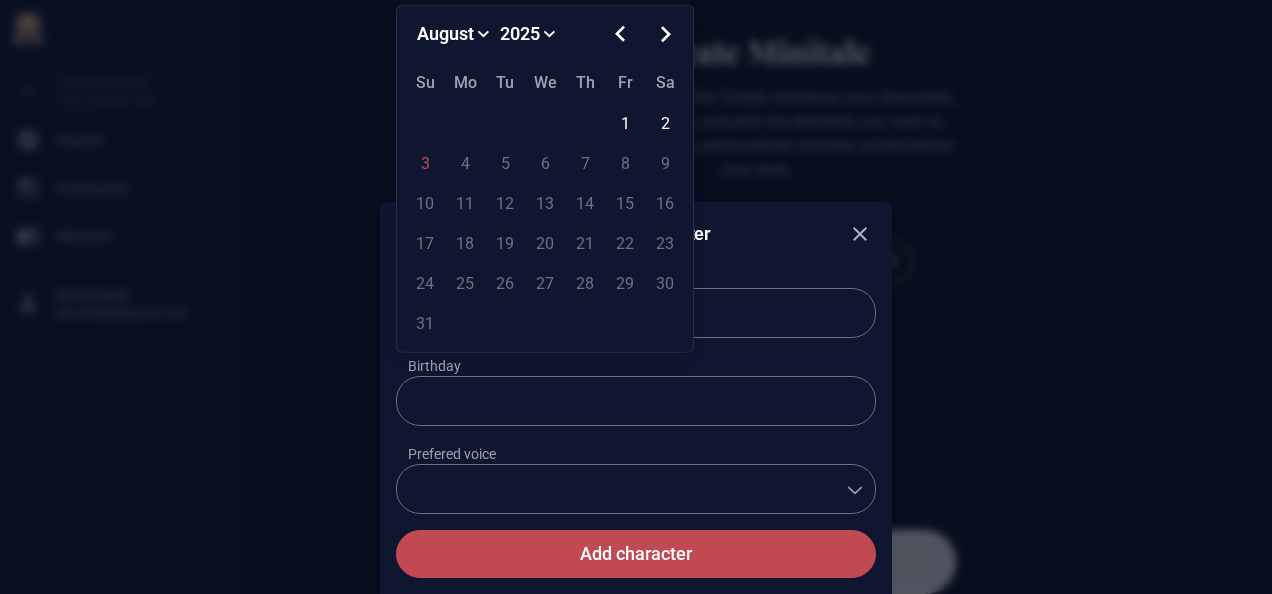 click on "******** ******** ***** ***** *** **** **** ****** ********* ******* ******** ********" at bounding box center [454, 34] 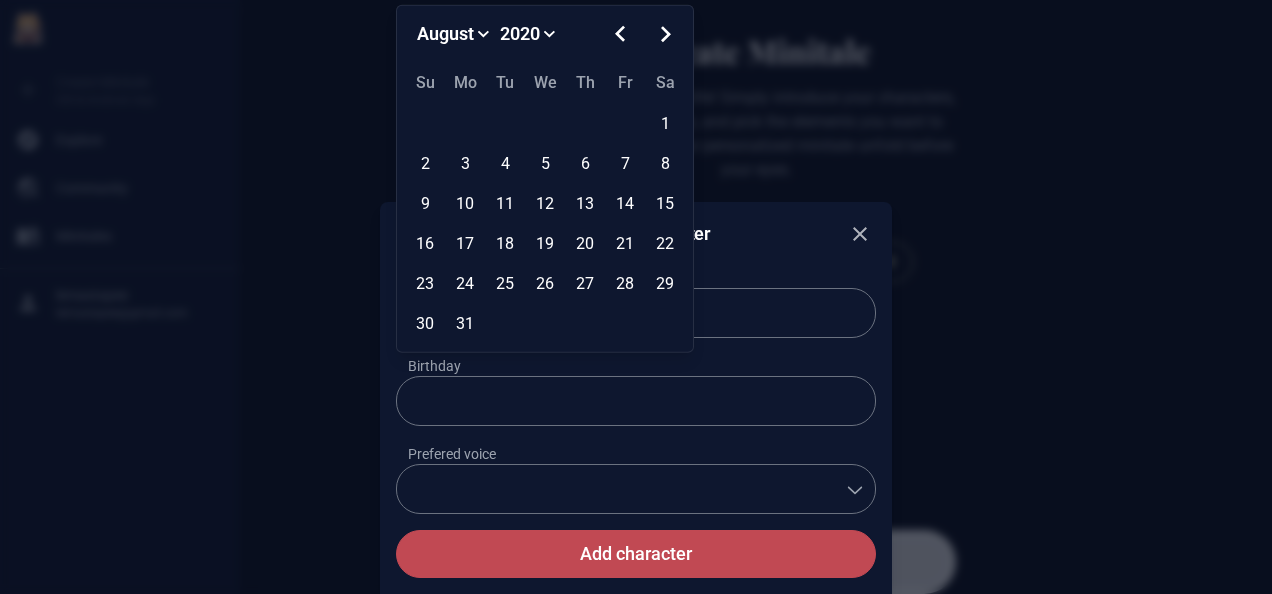 click on "******** ******** ***** ***** *** **** **** ****** ********* ******* ******** ********" at bounding box center (454, 34) 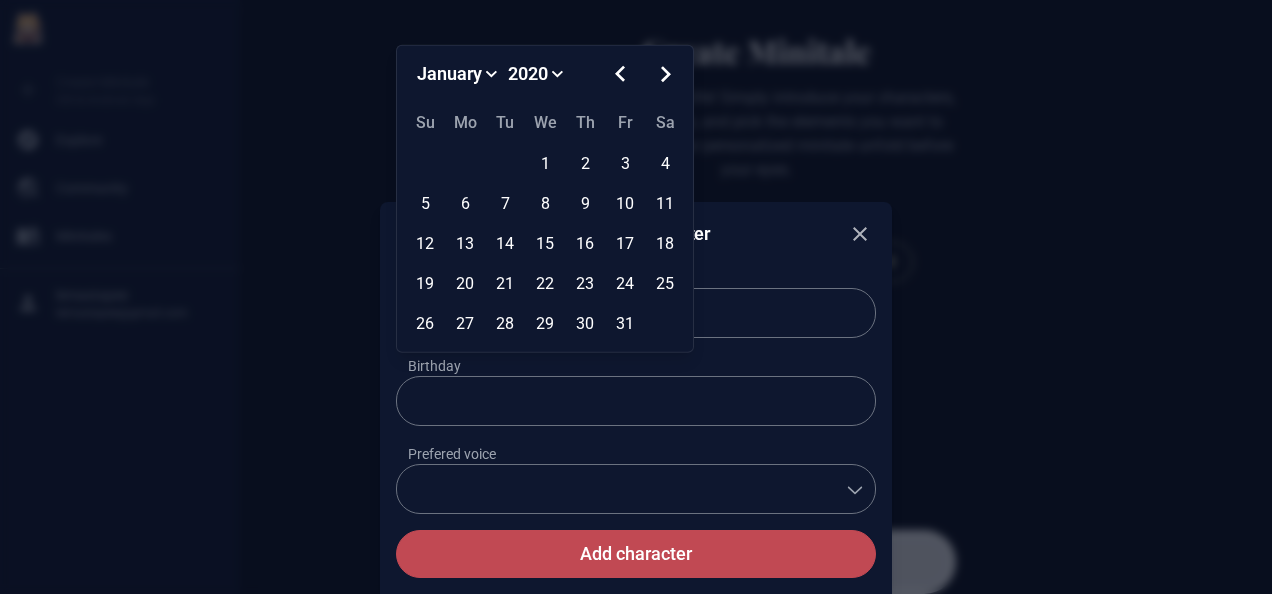 click on "29" at bounding box center [545, 324] 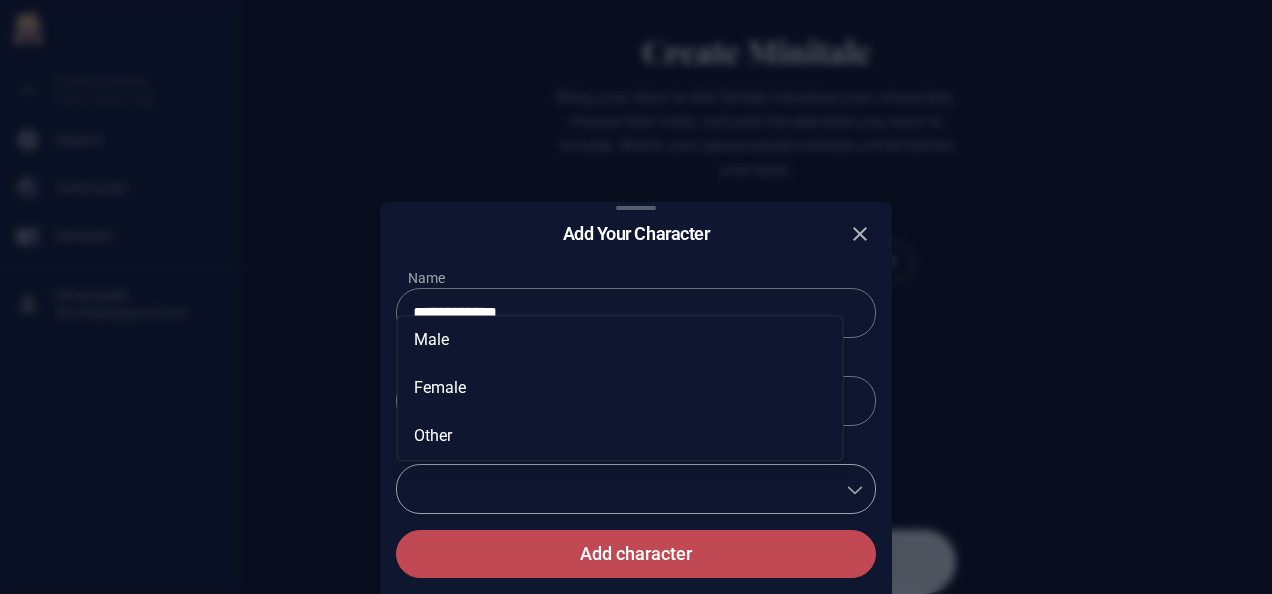 click on "Prefered voice" at bounding box center (620, 489) 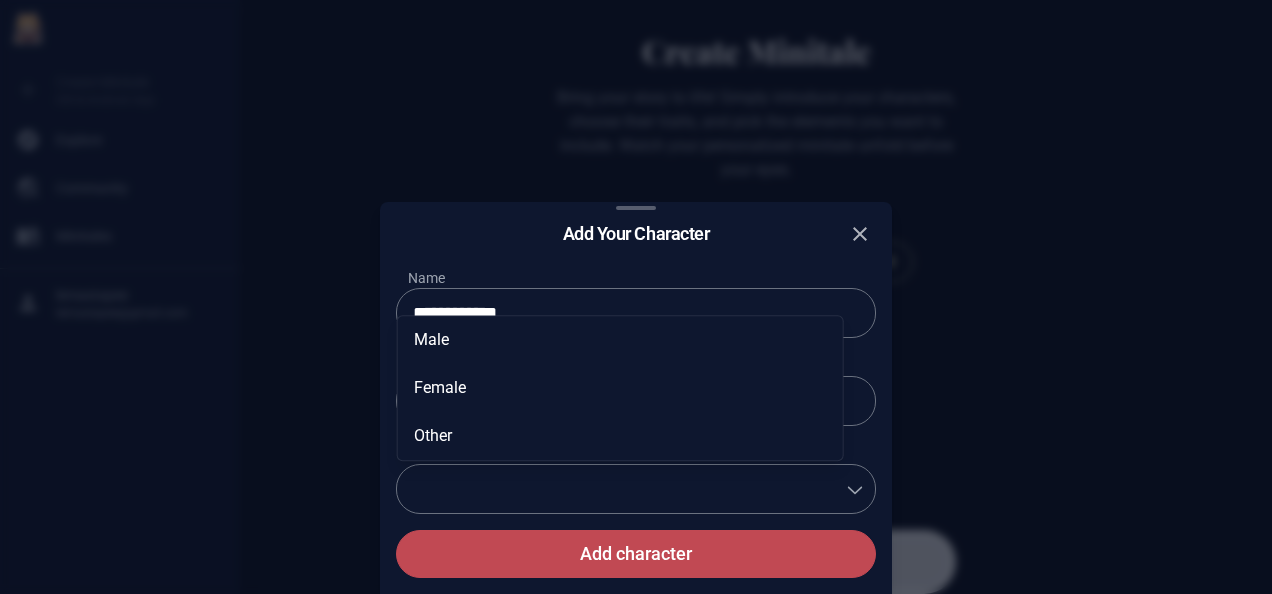select on "******" 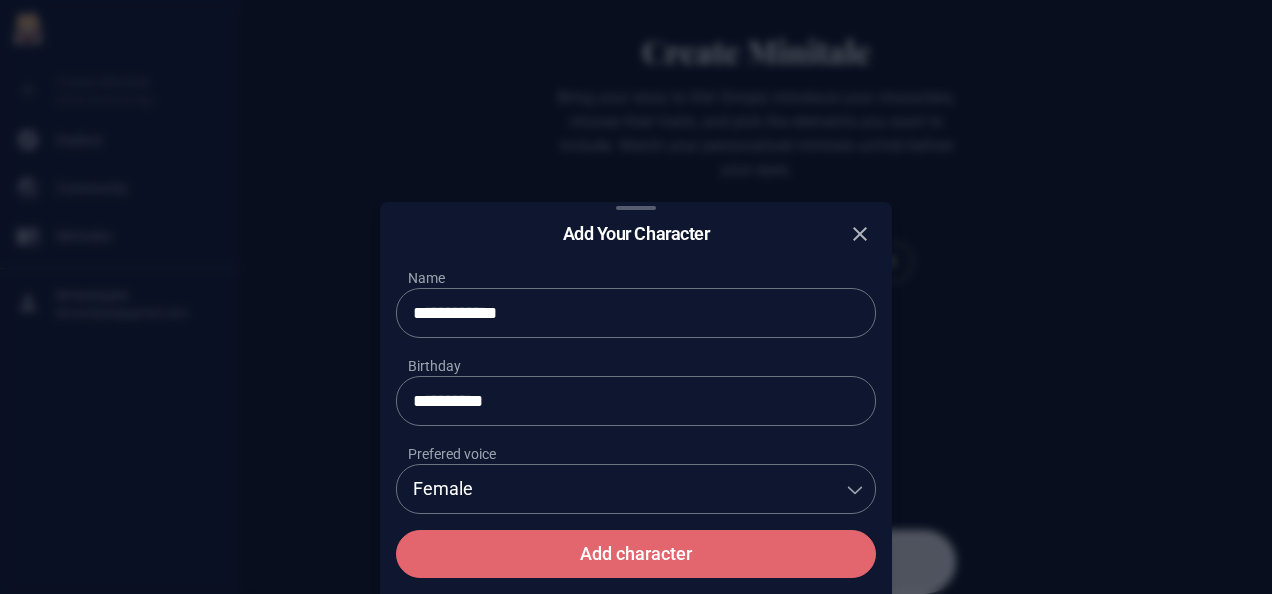 click on "Add character" at bounding box center [636, 554] 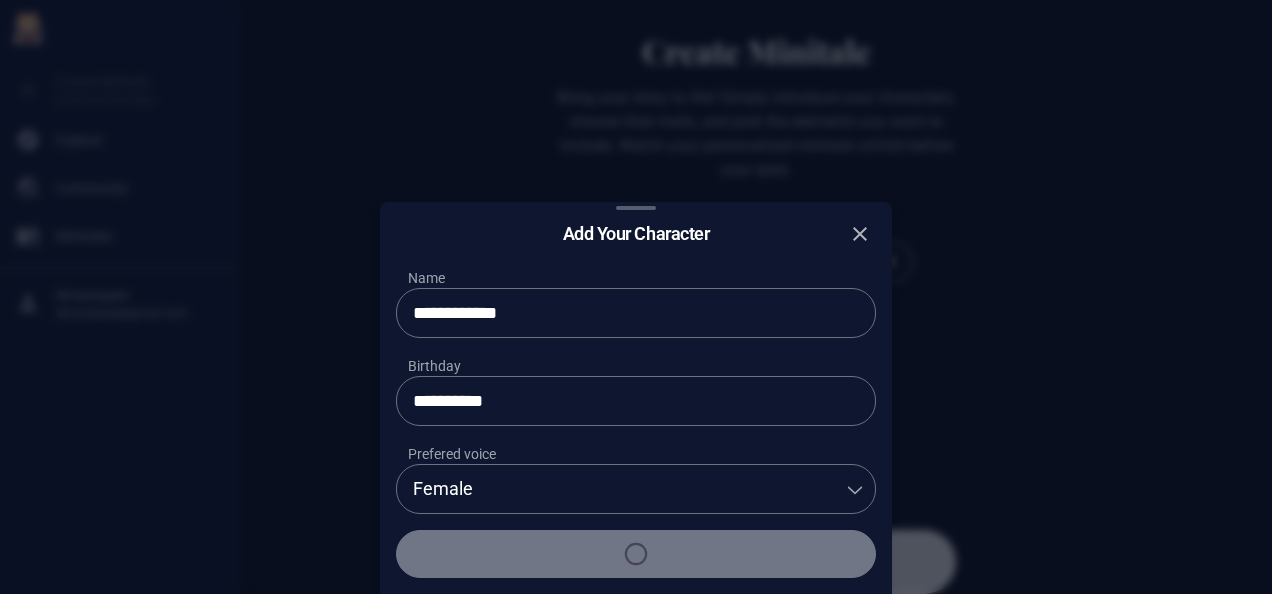 type 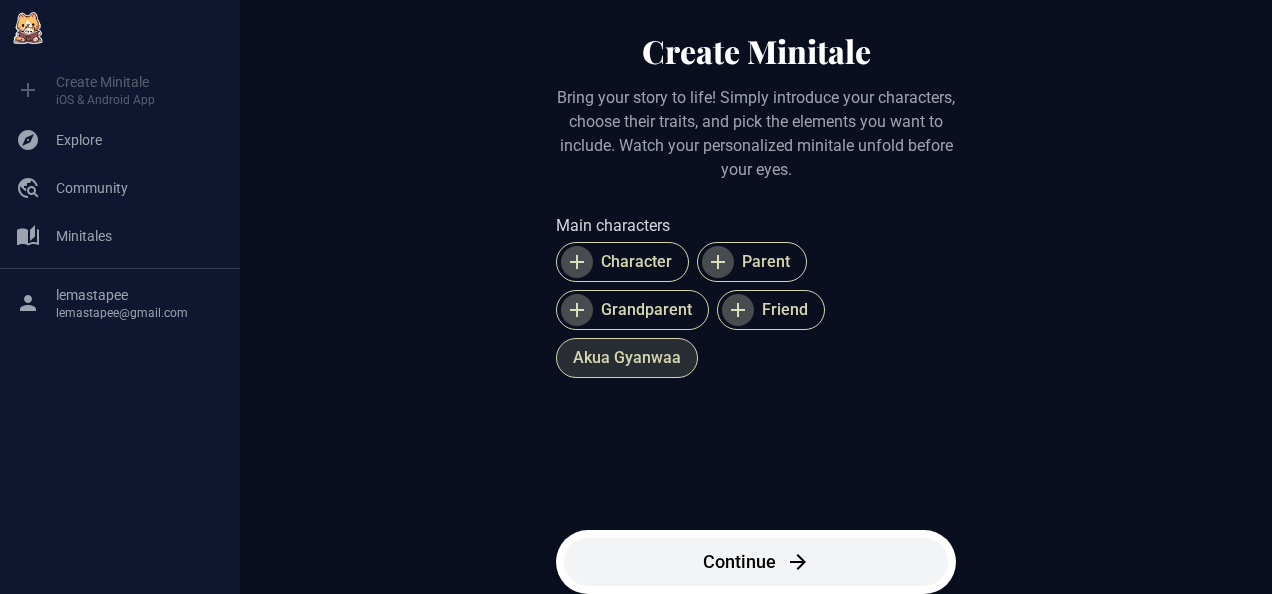 click on "Akua Gyanwaa" at bounding box center (627, 358) 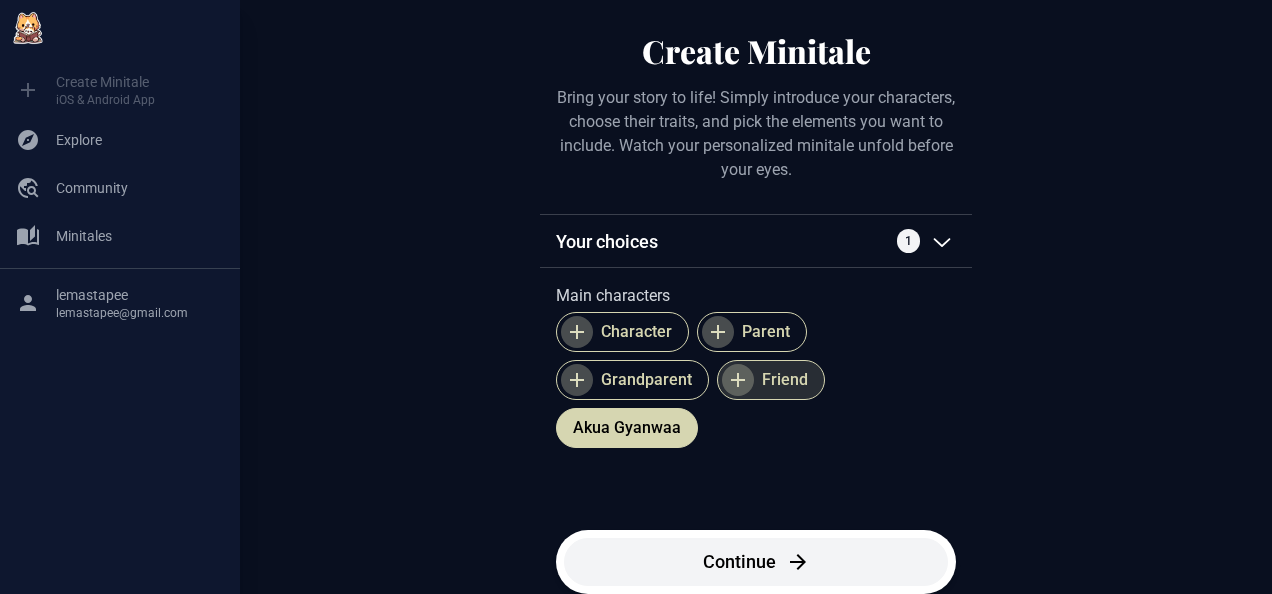 click 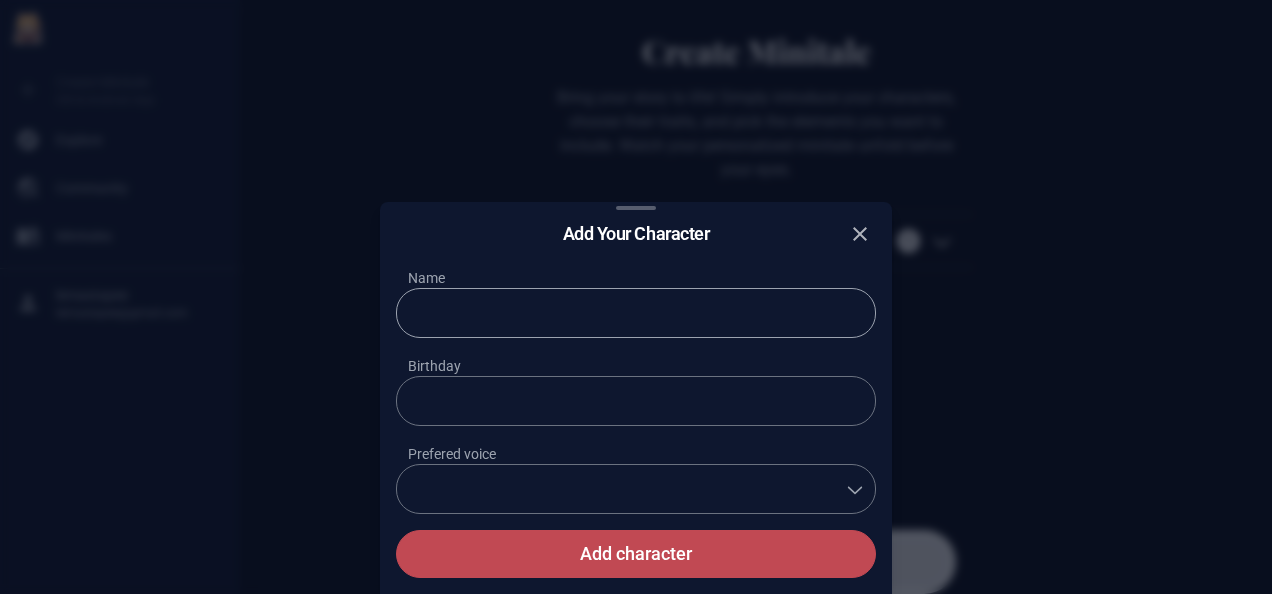 click at bounding box center (636, 313) 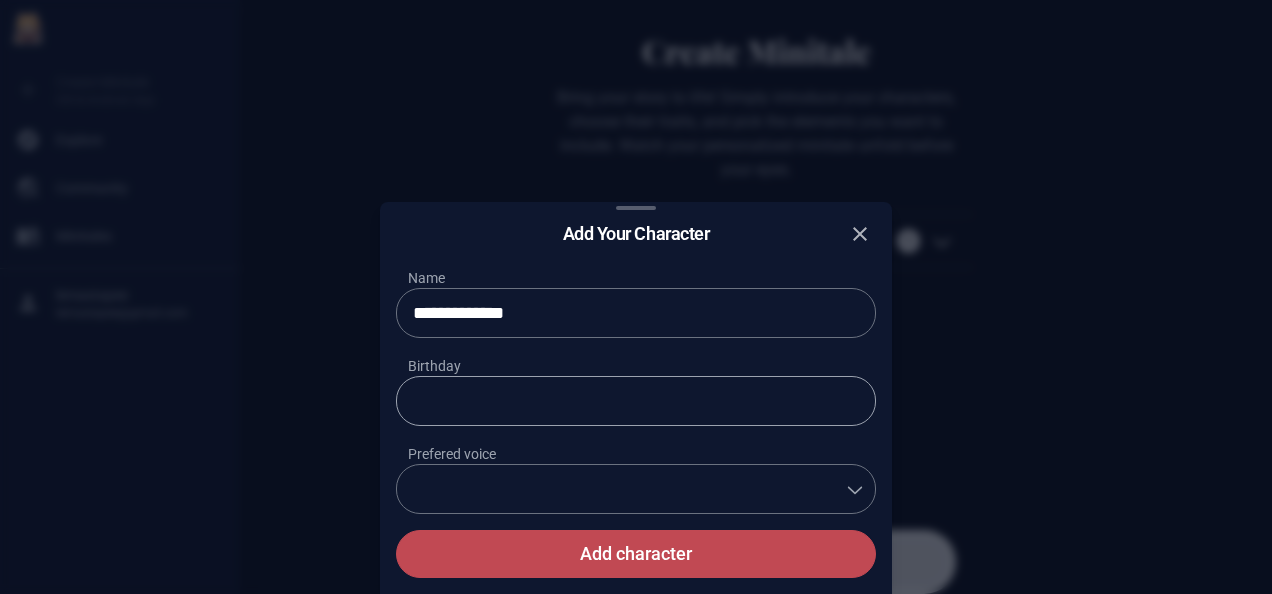 type on "**********" 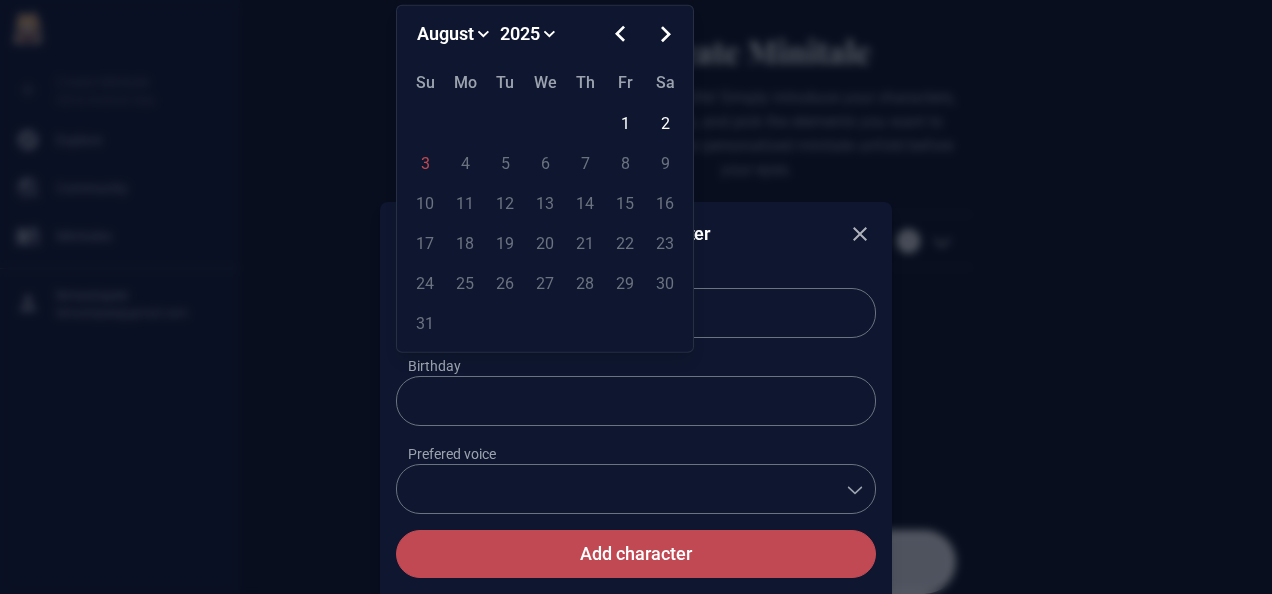 click on "******** ******** ***** ***** *** **** **** ****** ********* ******* ******** ********" at bounding box center (454, 34) 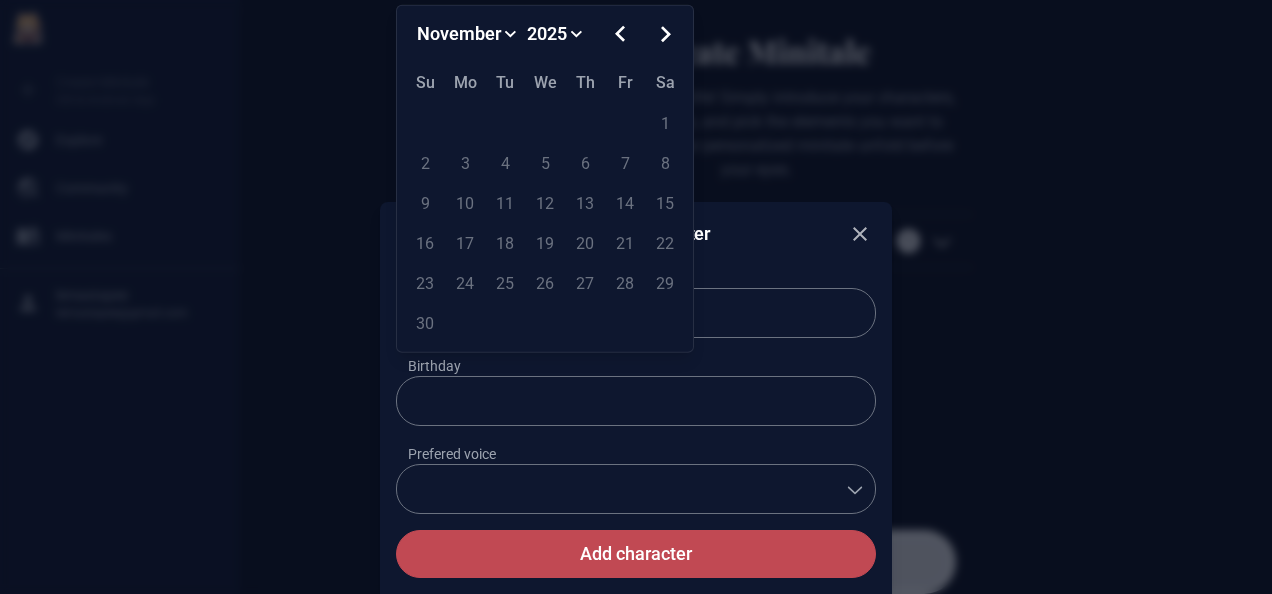 drag, startPoint x: 568, startPoint y: 27, endPoint x: 580, endPoint y: 40, distance: 17.691807 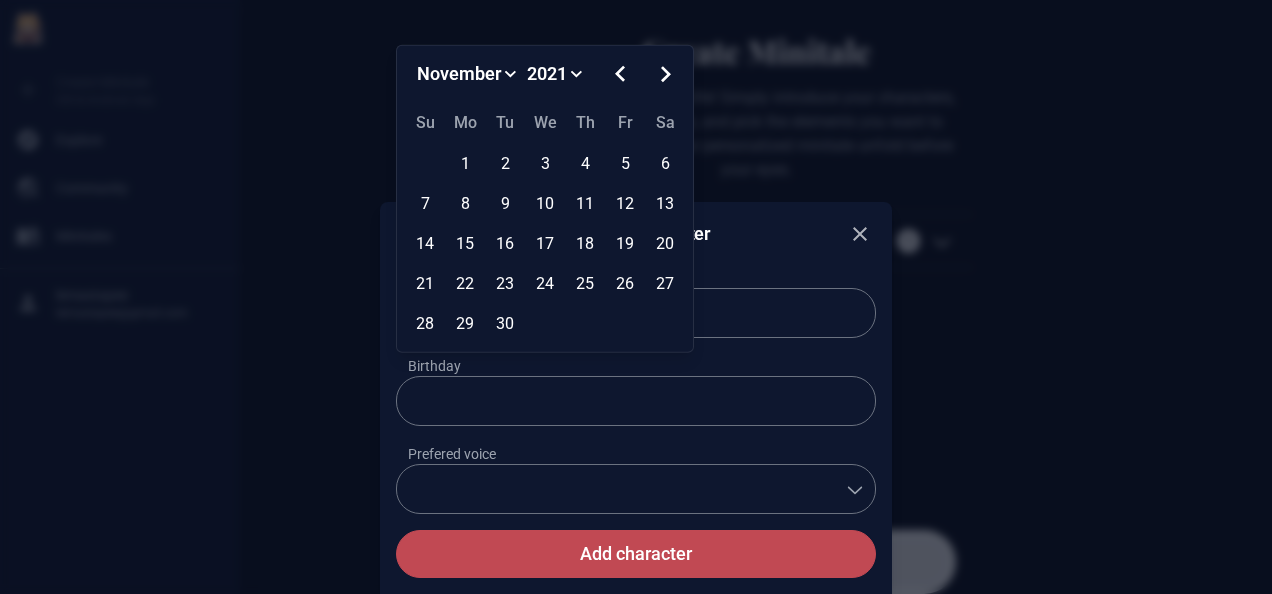 click on "12" at bounding box center [625, 204] 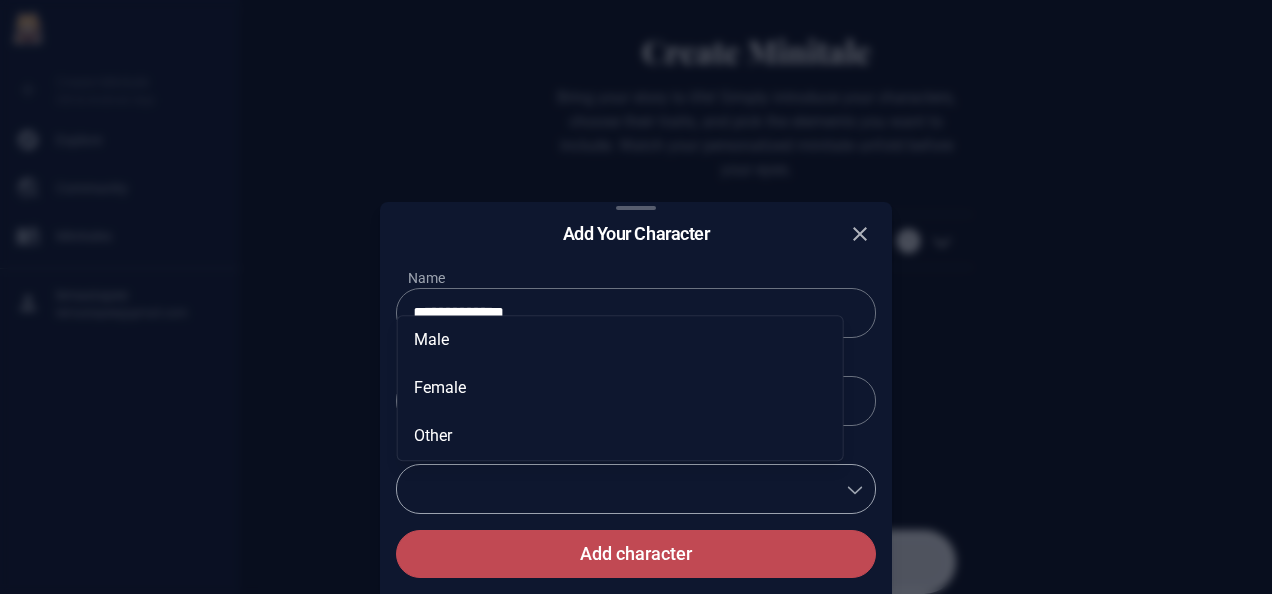 click on "Prefered voice" at bounding box center (620, 489) 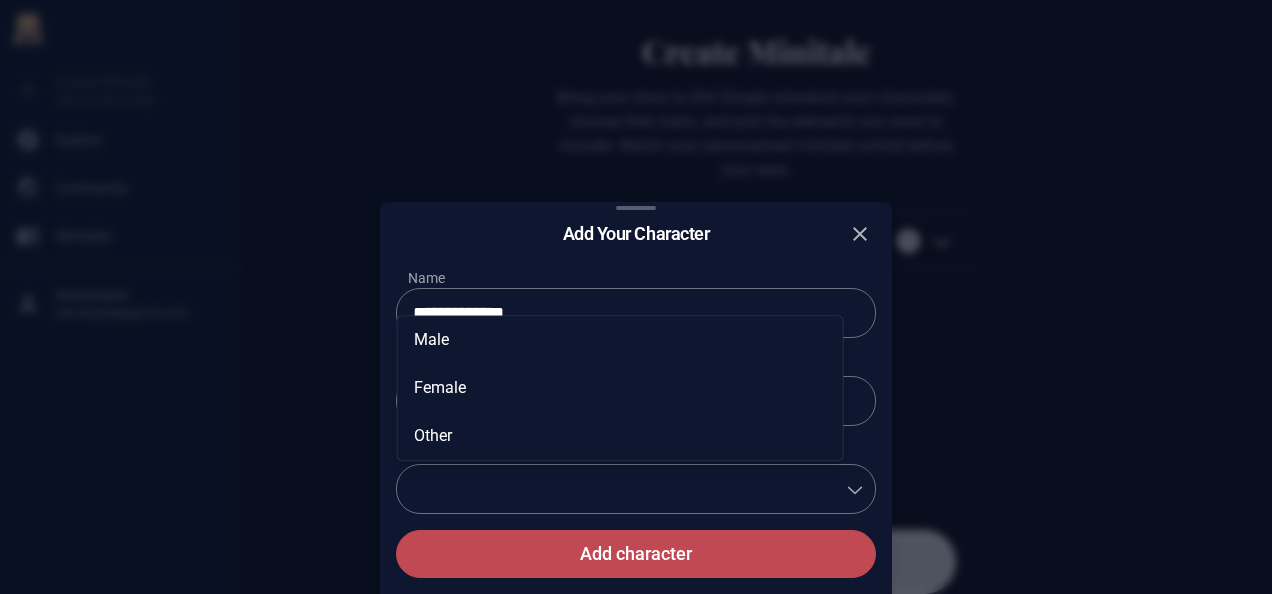 select on "******" 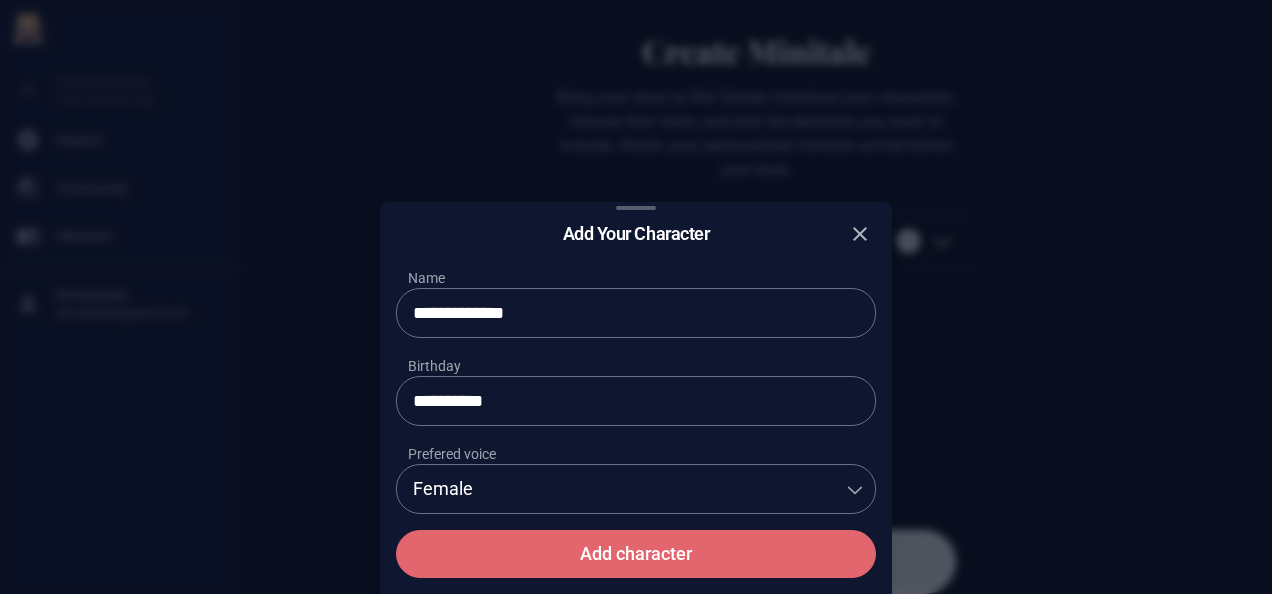click on "Add character" at bounding box center [636, 554] 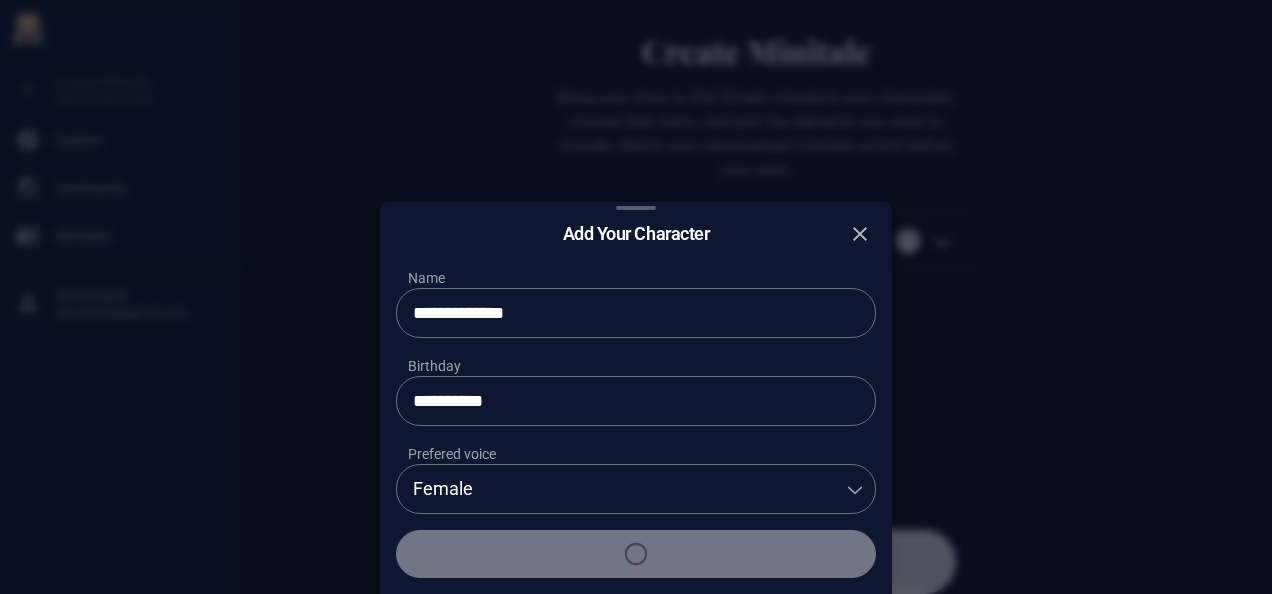 type 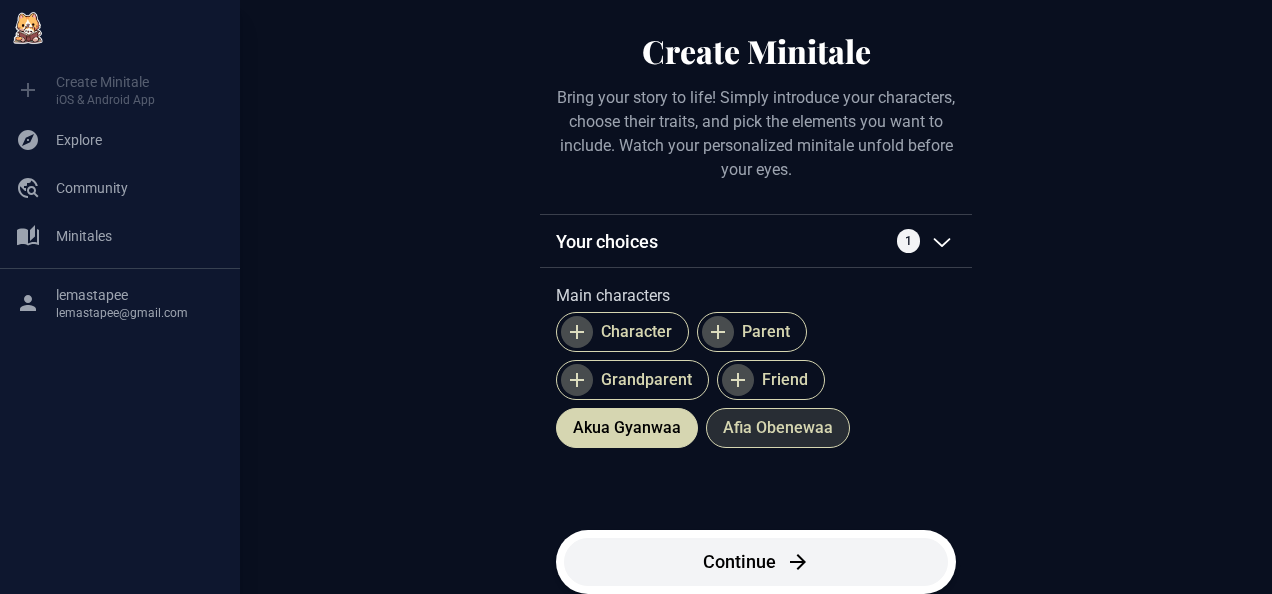click on "Afia Obenewaa" at bounding box center [778, 428] 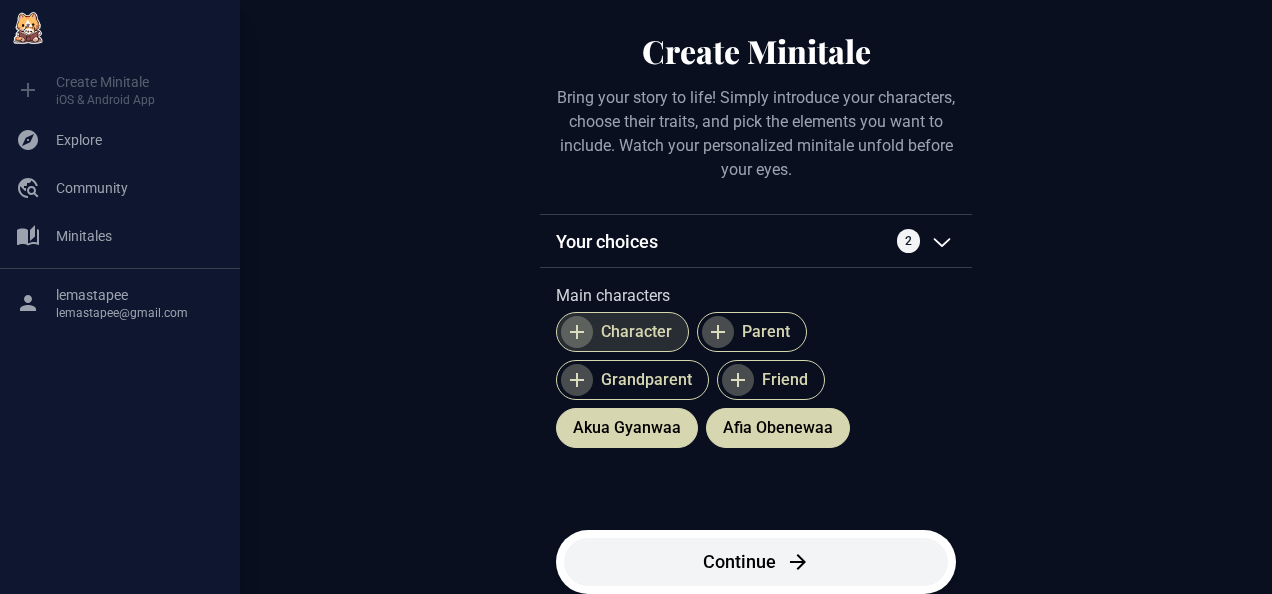 click on "Character" at bounding box center (636, 332) 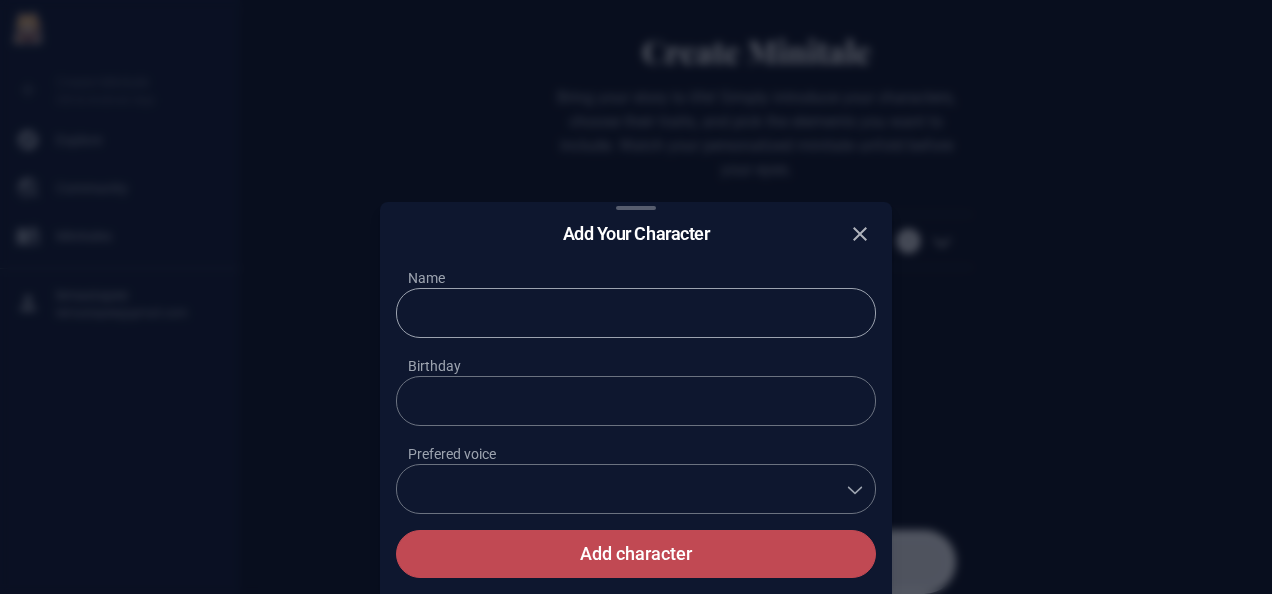 click at bounding box center [636, 313] 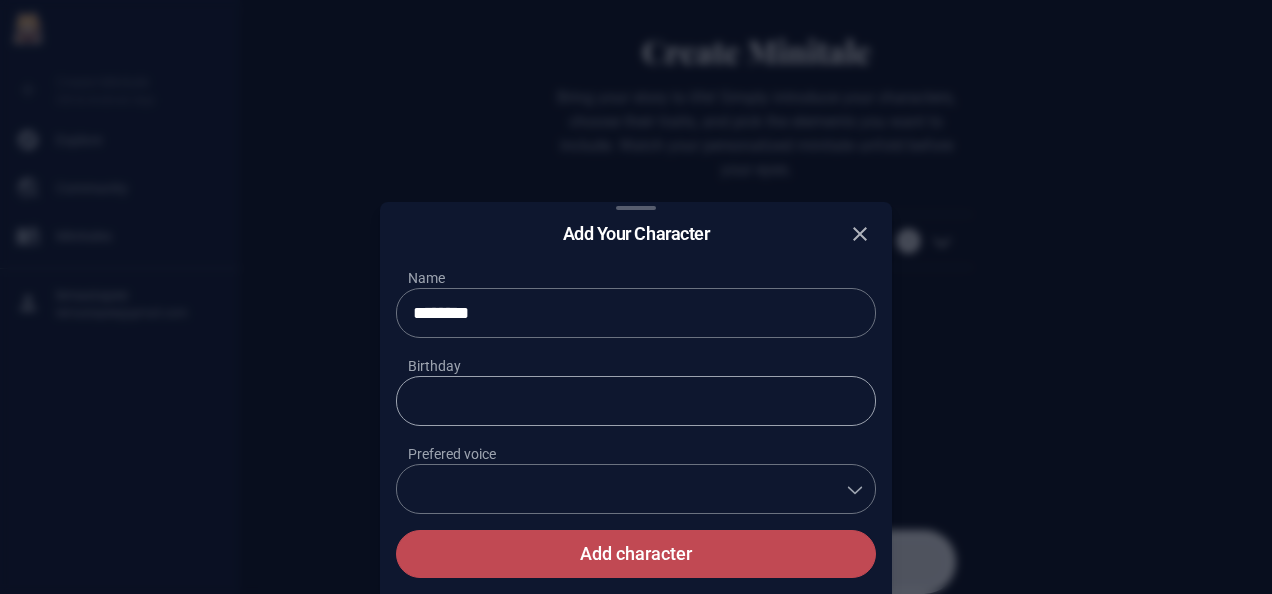 type on "********" 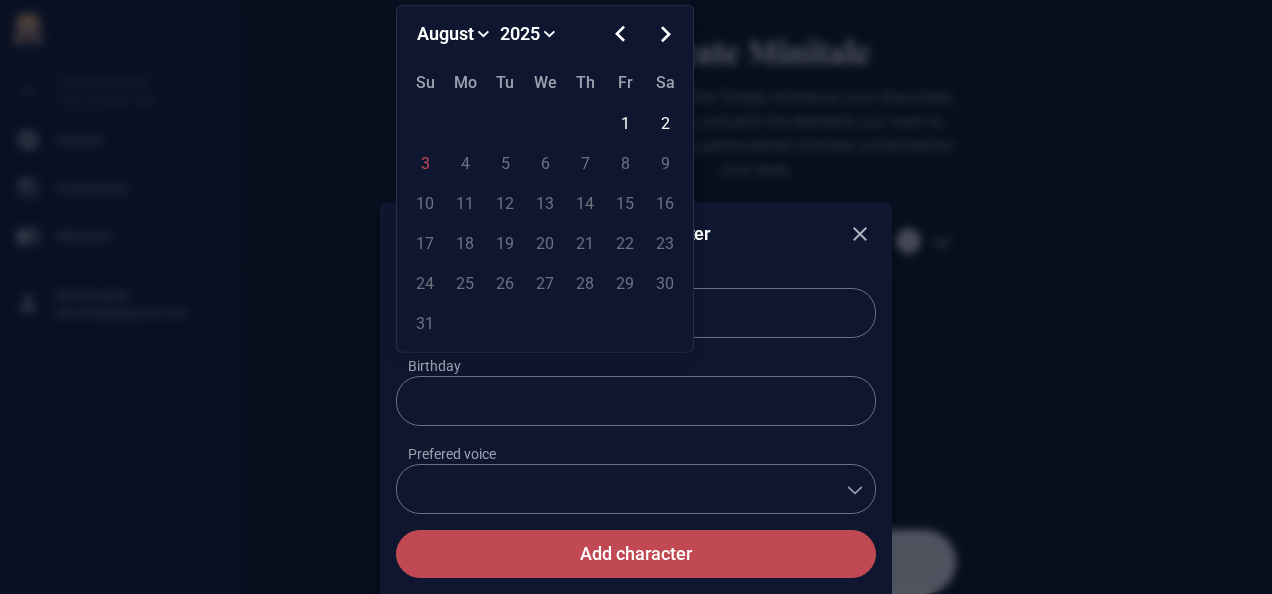 click on "**** **** **** **** **** **** **** **** **** **** **** **** **** **** **** **** **** **** **** **** **** **** **** **** **** **** **** **** **** **** **** **** **** **** **** **** **** **** **** **** **** **** **** **** **** **** **** **** **** **** **** **** **** **** **** **** **** **** **** **** **** **** **** **** **** **** **** **** **** **** **** **** **** **** **** **** **** **** **** **** **** **** **** **** **** **** **** **** **** **** **** **** **** **** **** **** **** **** **** ****" at bounding box center [529, 34] 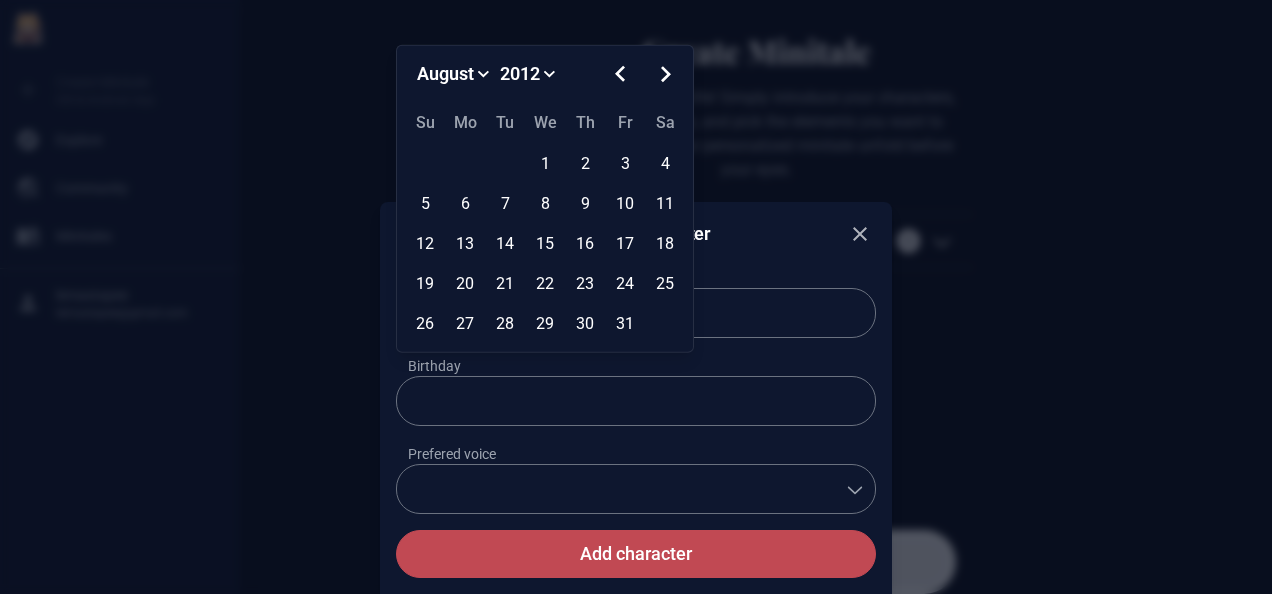 click on "1" at bounding box center [545, 164] 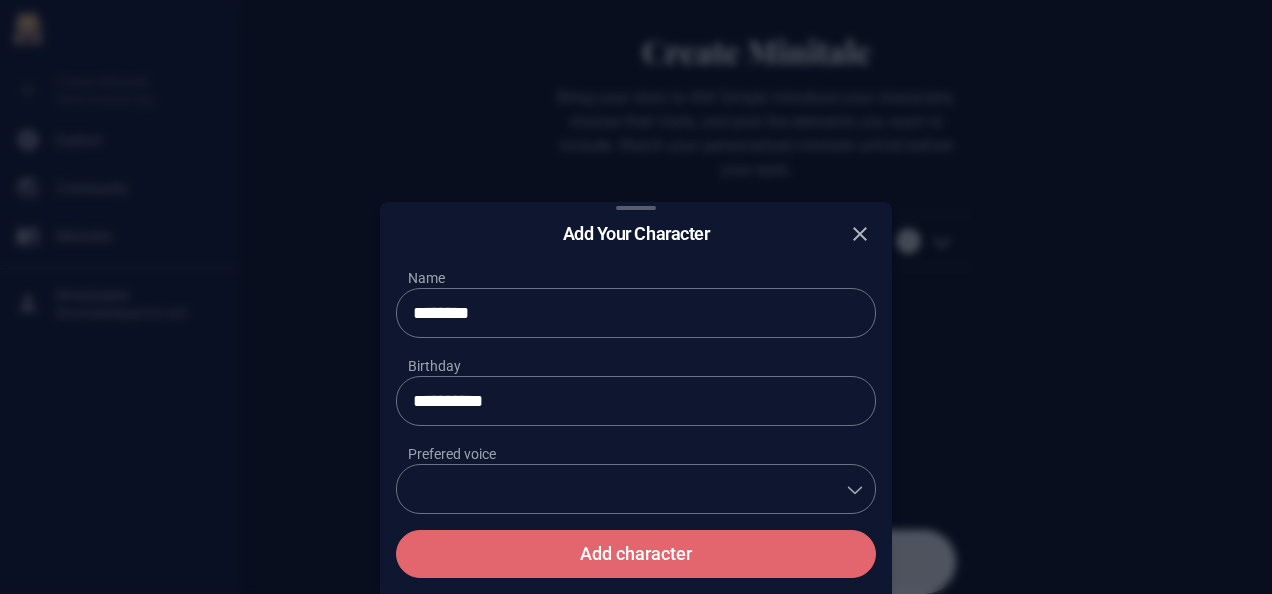 click on "Add character" at bounding box center [636, 554] 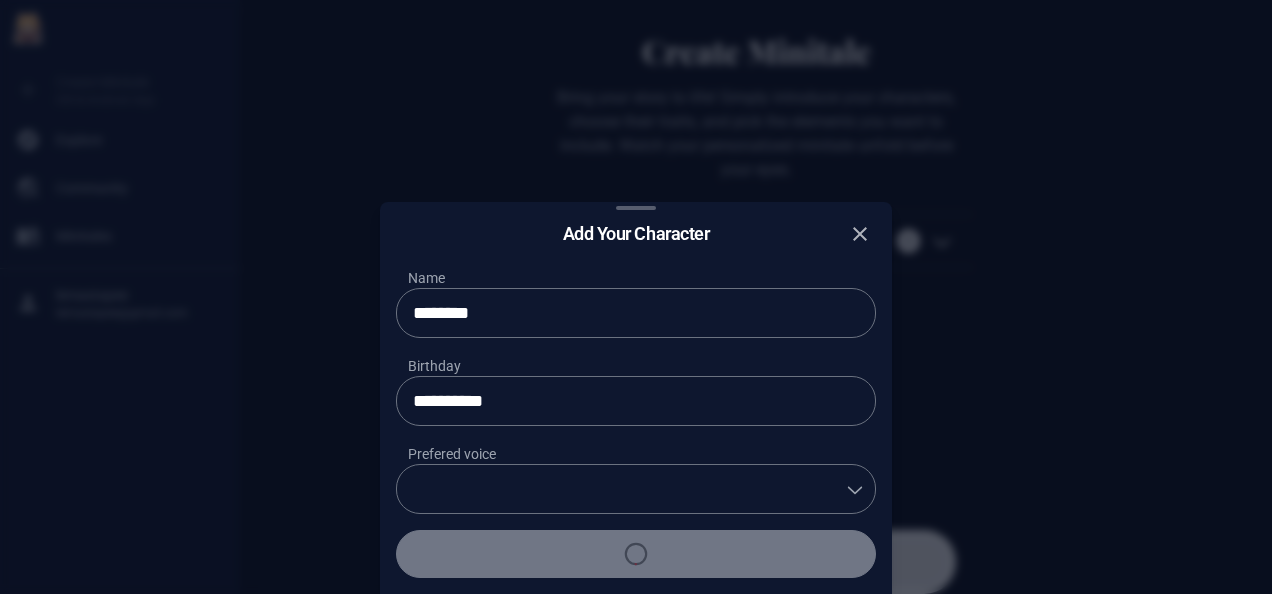 type 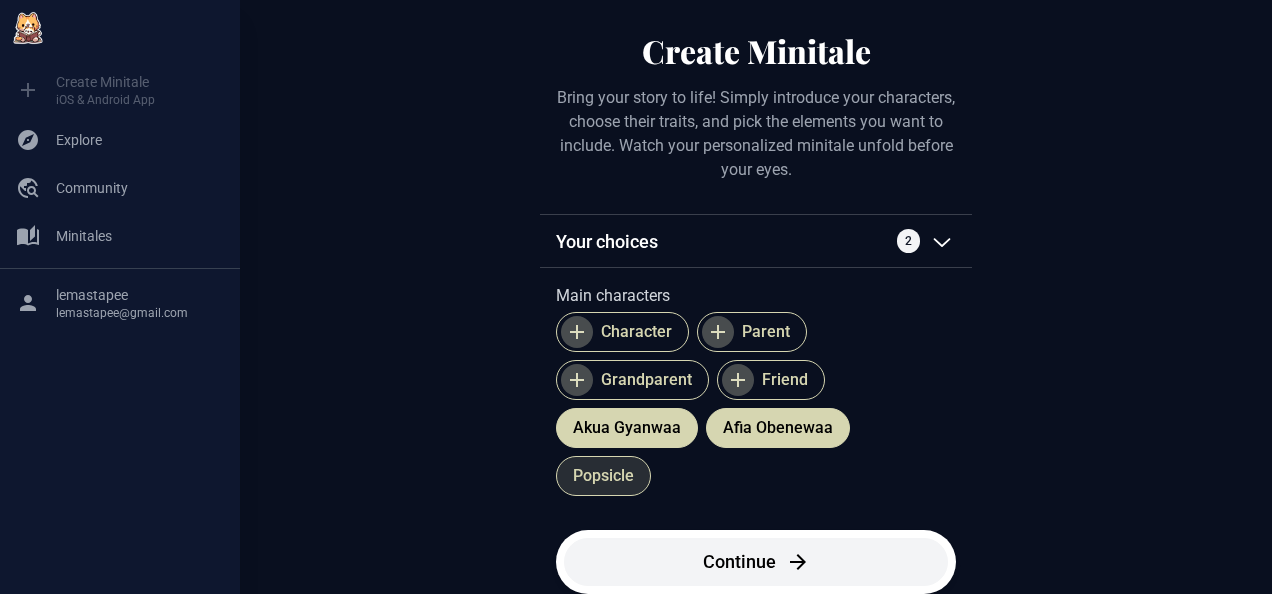 click on "Popsicle" at bounding box center [603, 476] 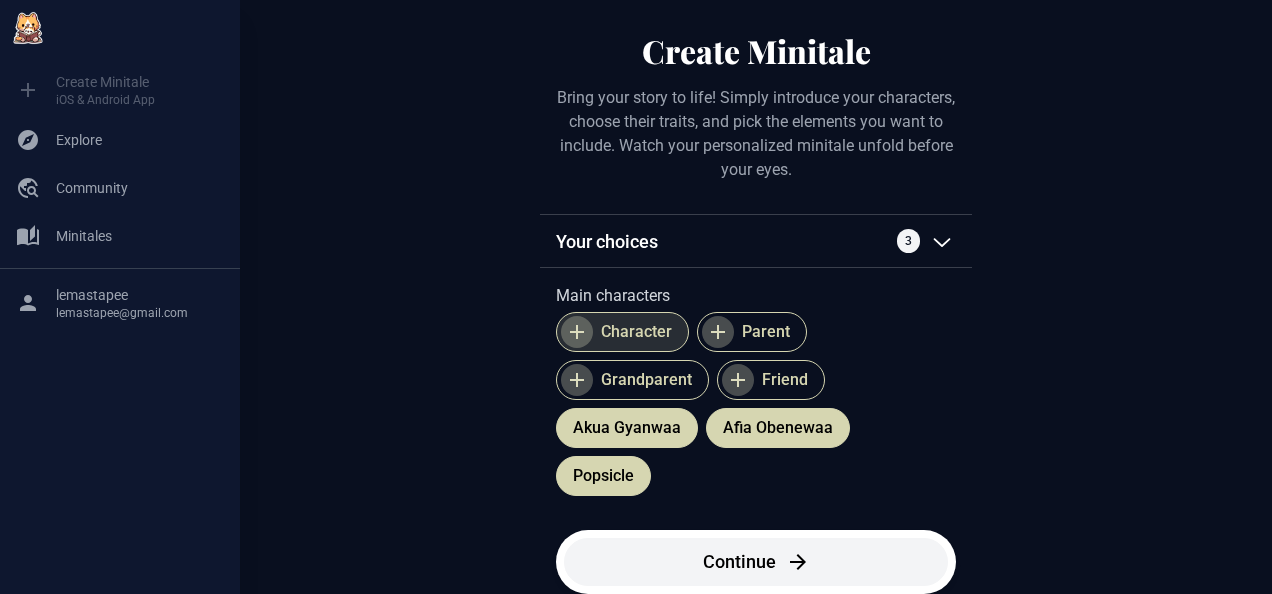 click on "Character" at bounding box center [636, 332] 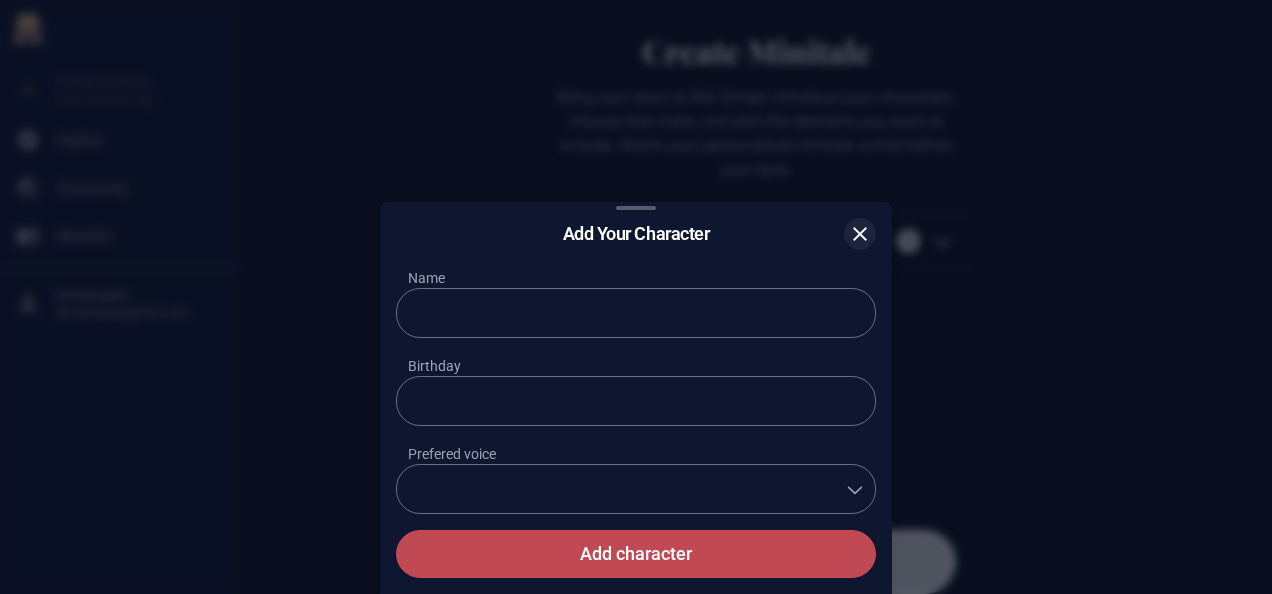 click 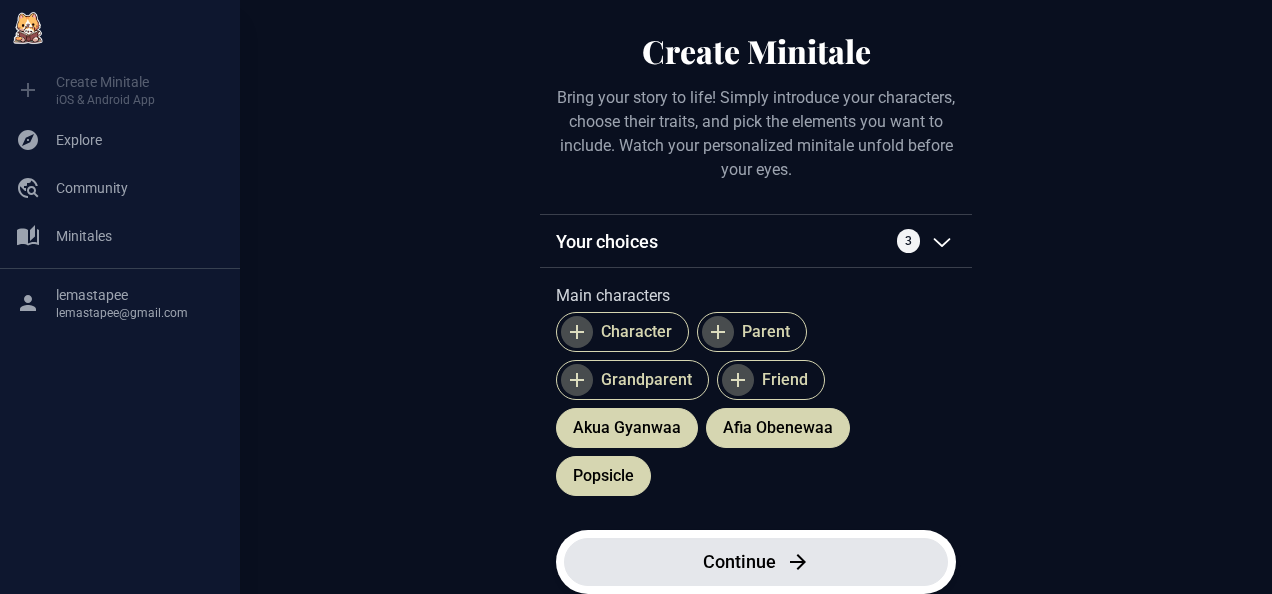 click on "Continue" at bounding box center [739, 562] 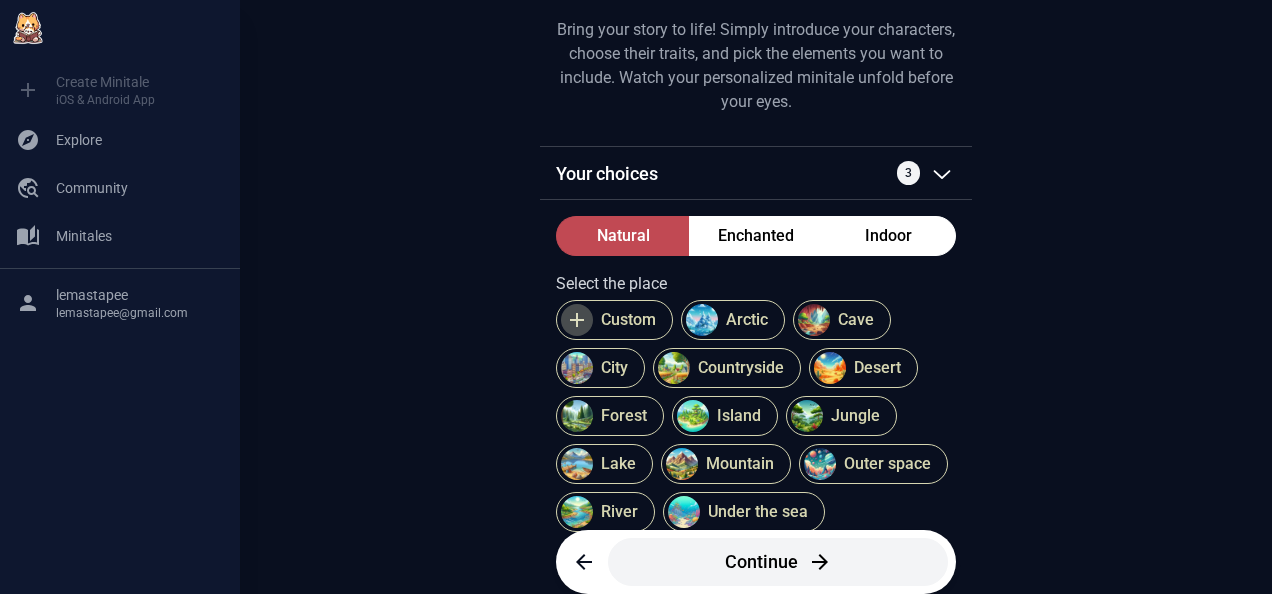 scroll, scrollTop: 100, scrollLeft: 0, axis: vertical 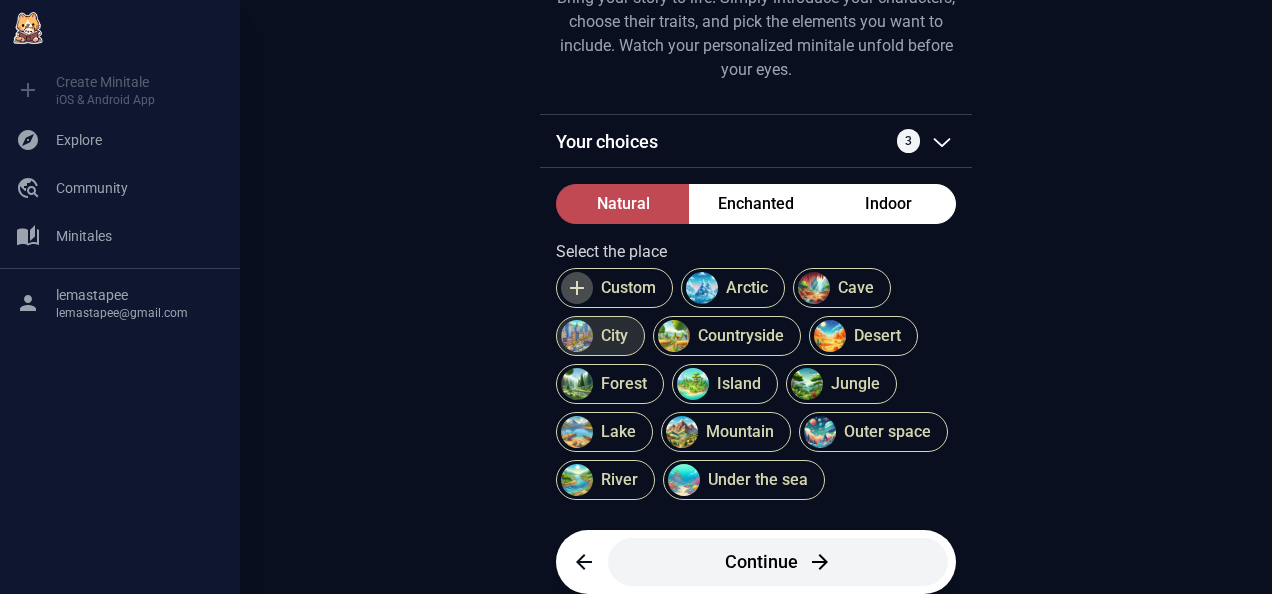 click on "City" at bounding box center [614, 336] 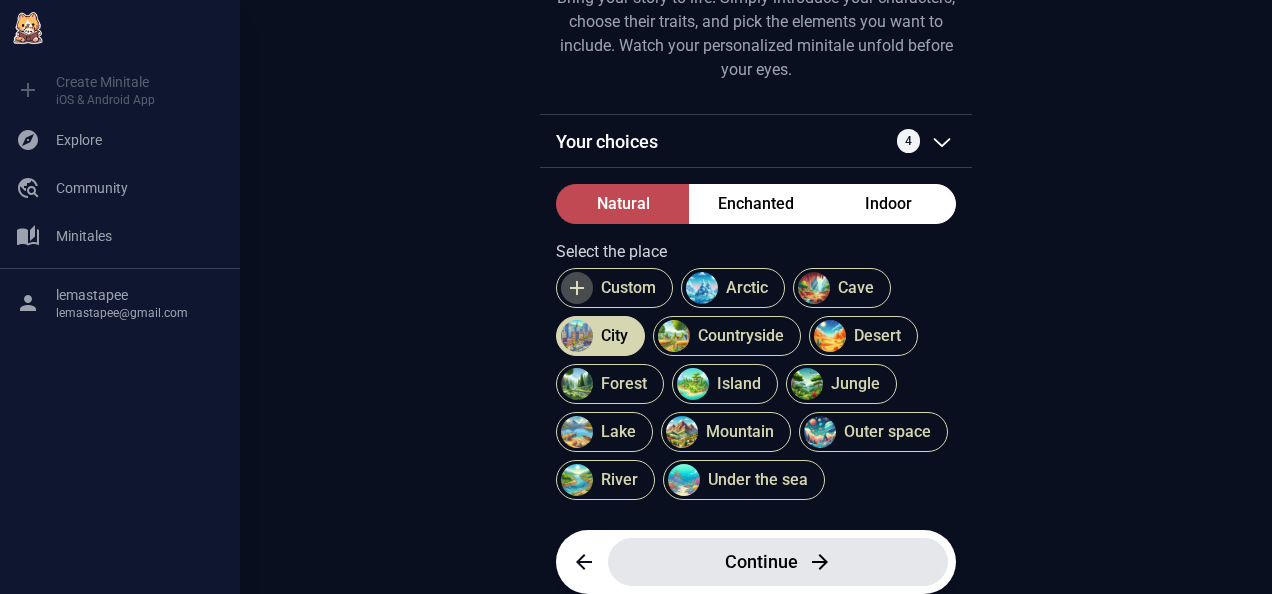 click on "Continue" at bounding box center [778, 562] 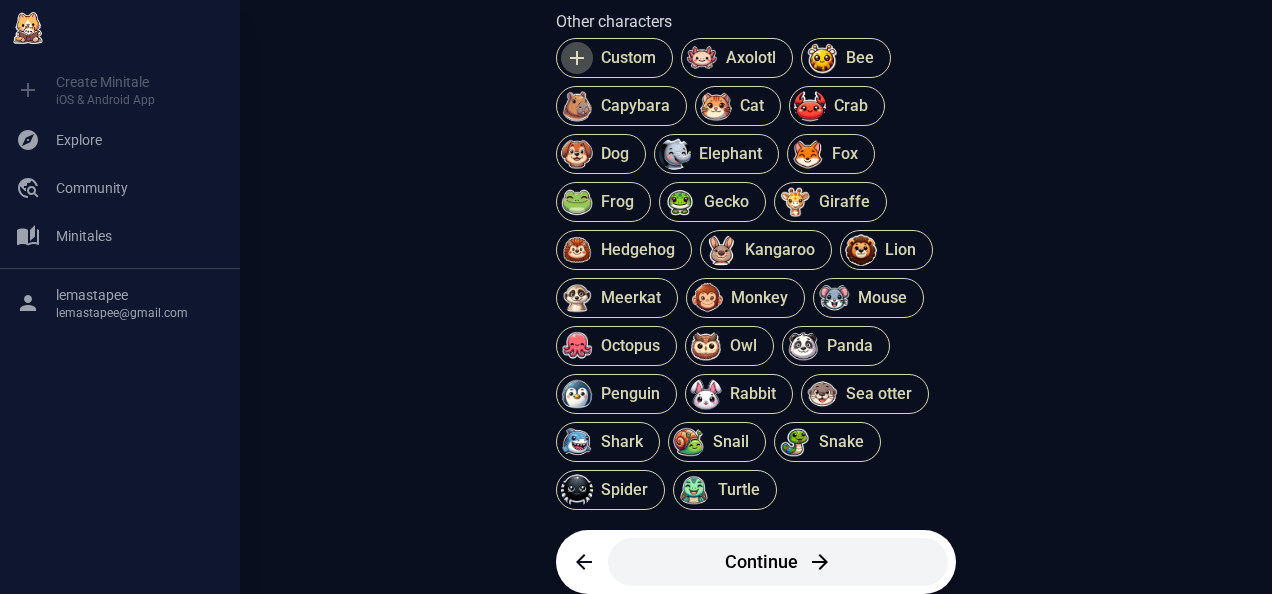 scroll, scrollTop: 350, scrollLeft: 0, axis: vertical 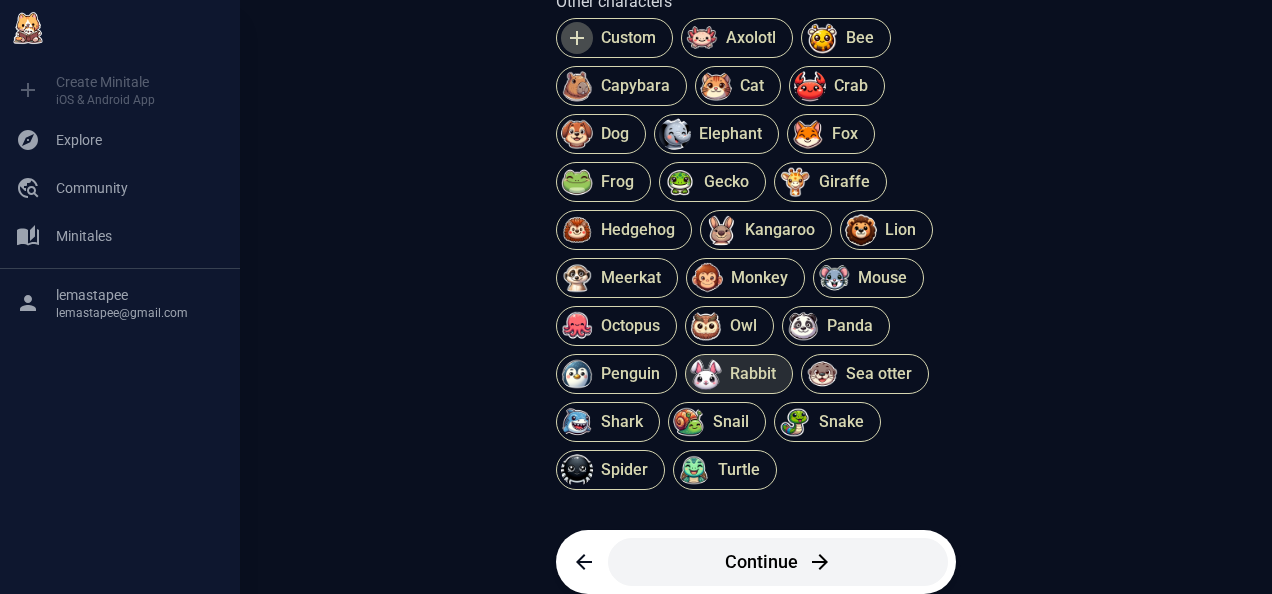 drag, startPoint x: 717, startPoint y: 380, endPoint x: 728, endPoint y: 376, distance: 11.7046995 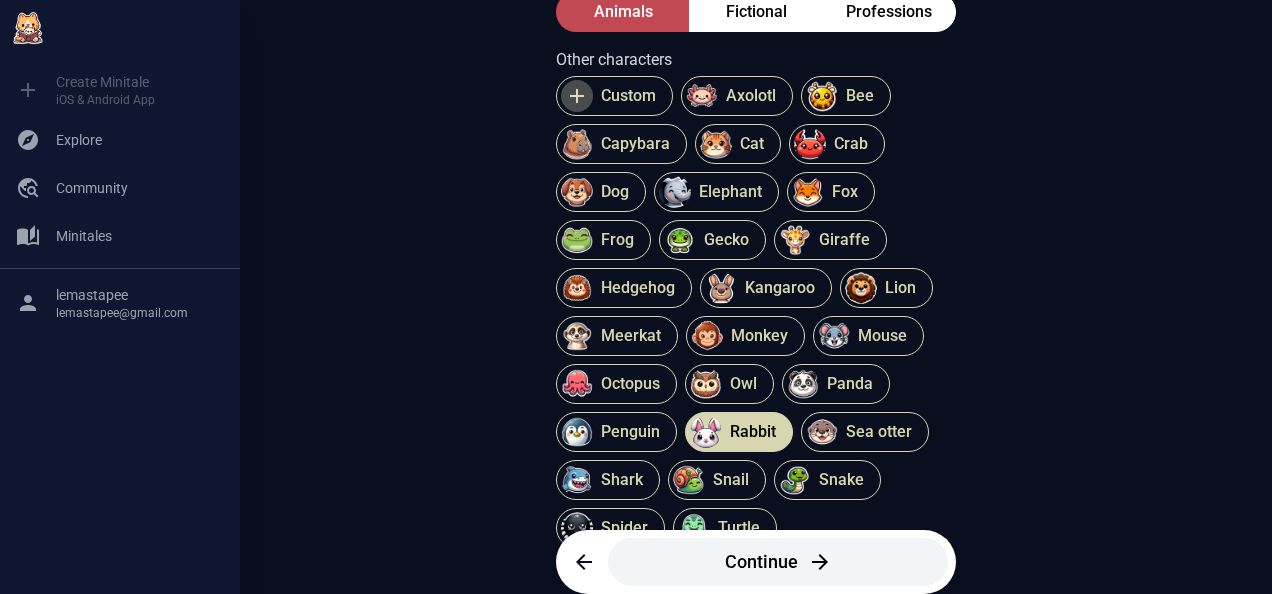 scroll, scrollTop: 250, scrollLeft: 0, axis: vertical 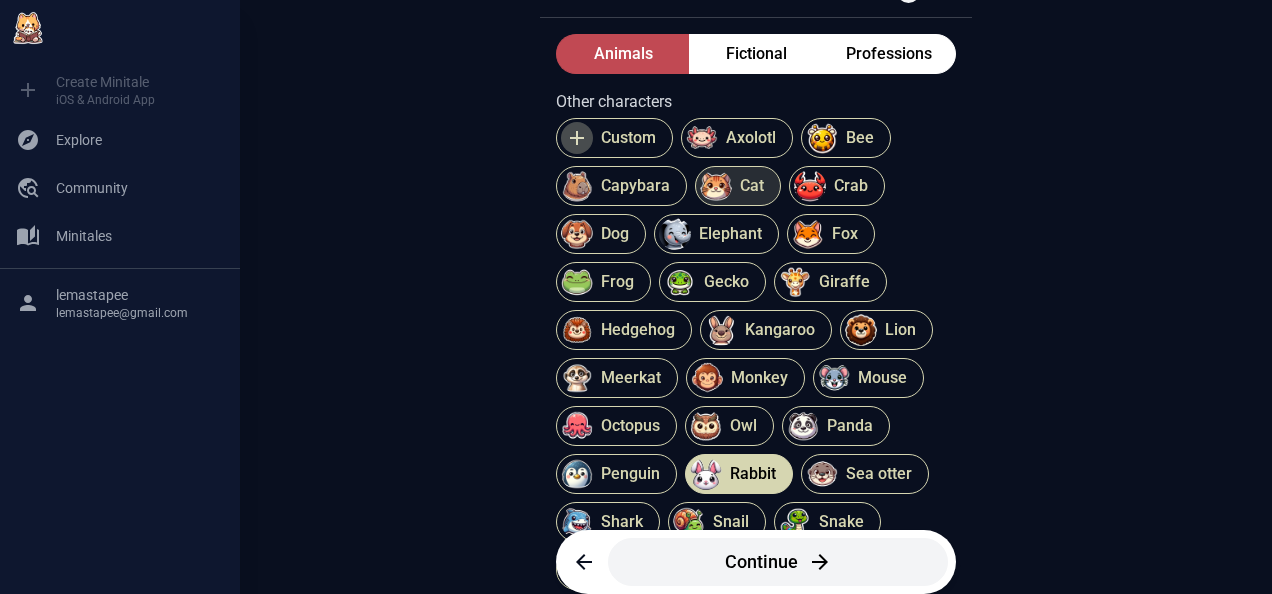 click on "Cat" at bounding box center (738, 186) 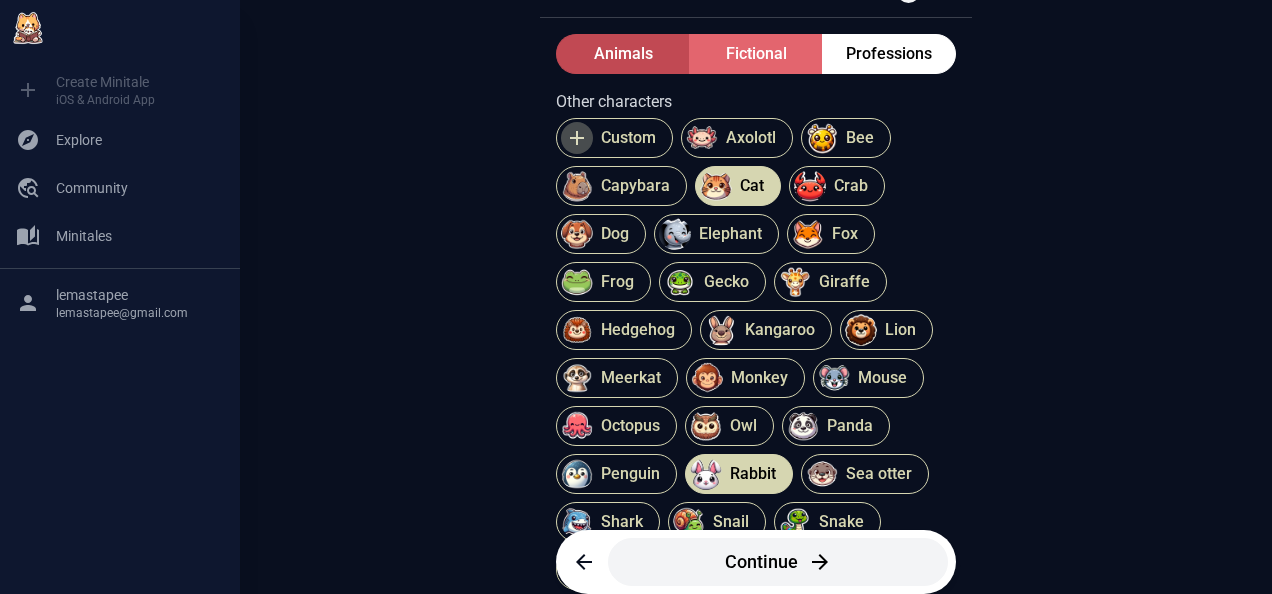 click on "Fictional" at bounding box center [756, 54] 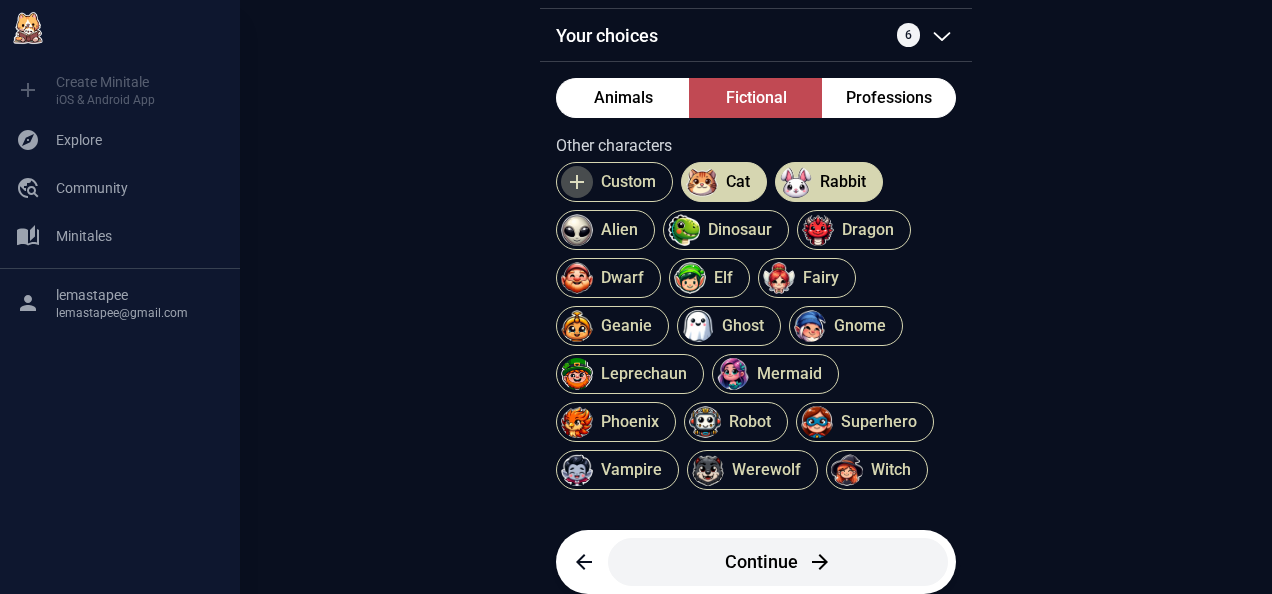 scroll, scrollTop: 206, scrollLeft: 0, axis: vertical 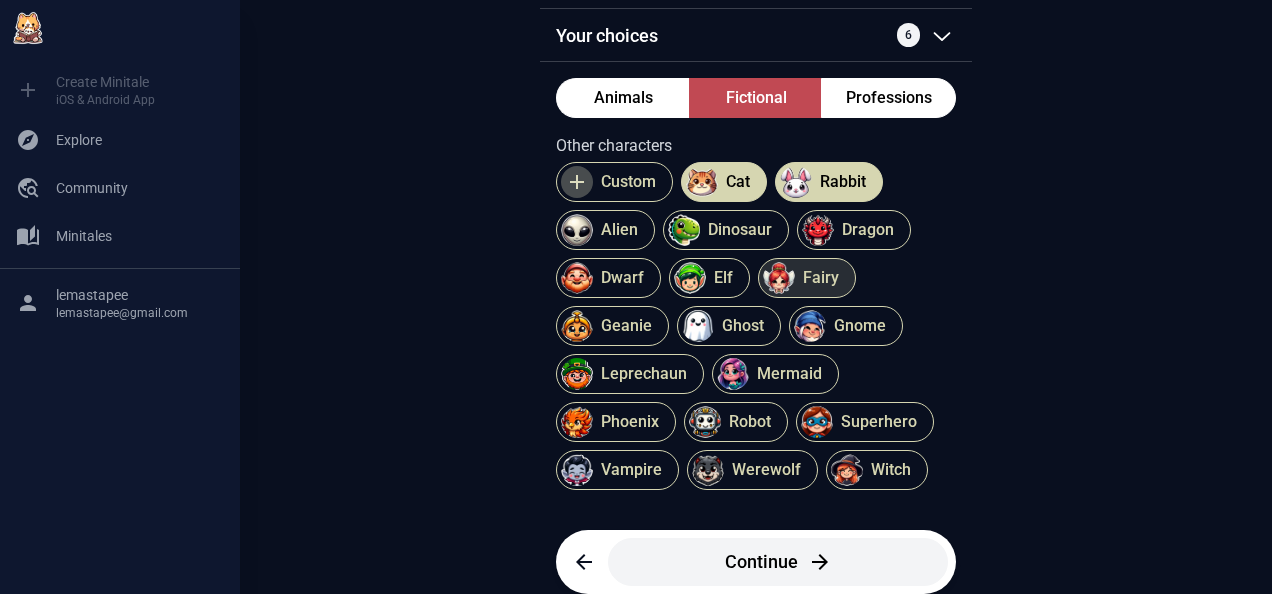 click on "Fairy" at bounding box center [821, 278] 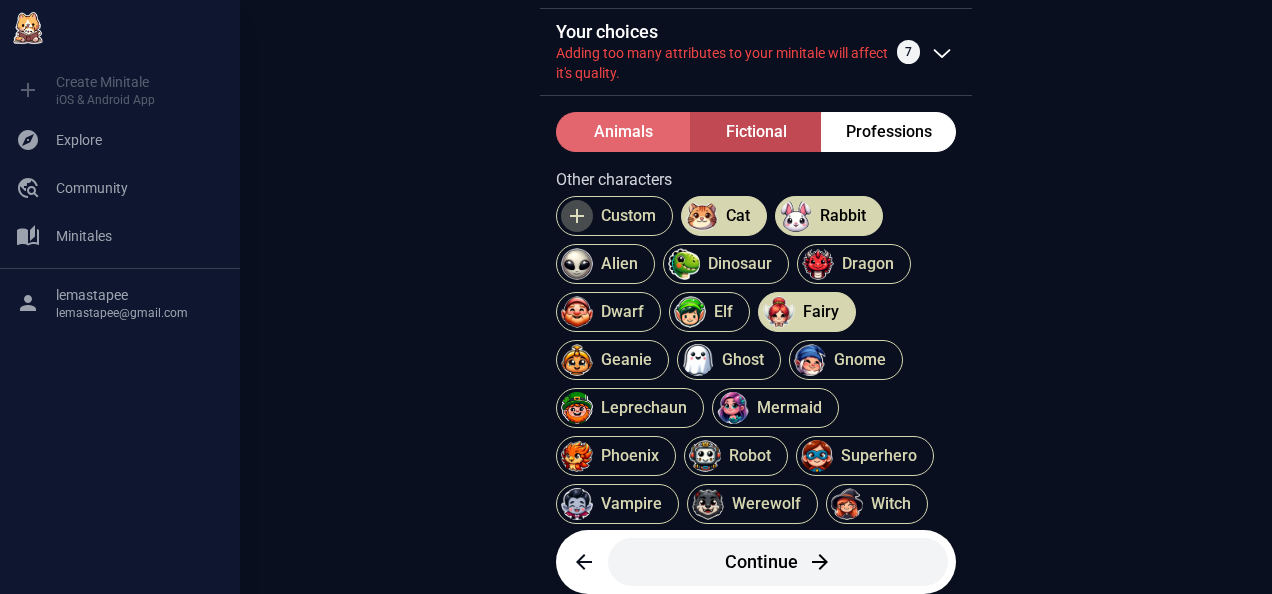 click on "Animals" at bounding box center (623, 132) 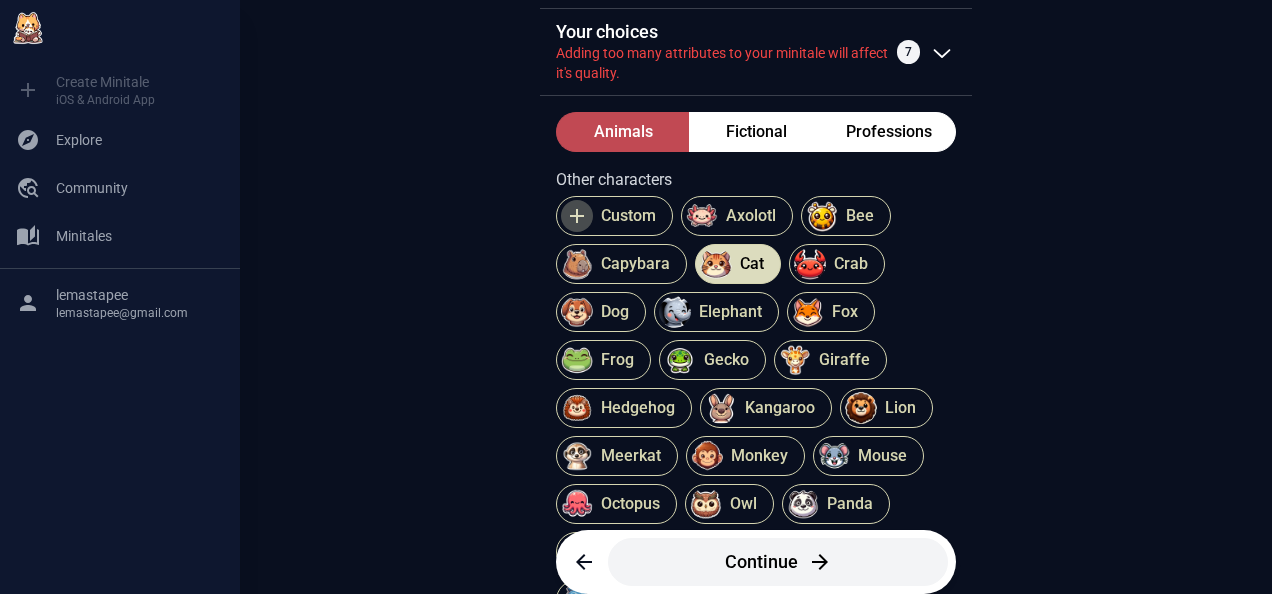 click on "Cat" at bounding box center (752, 264) 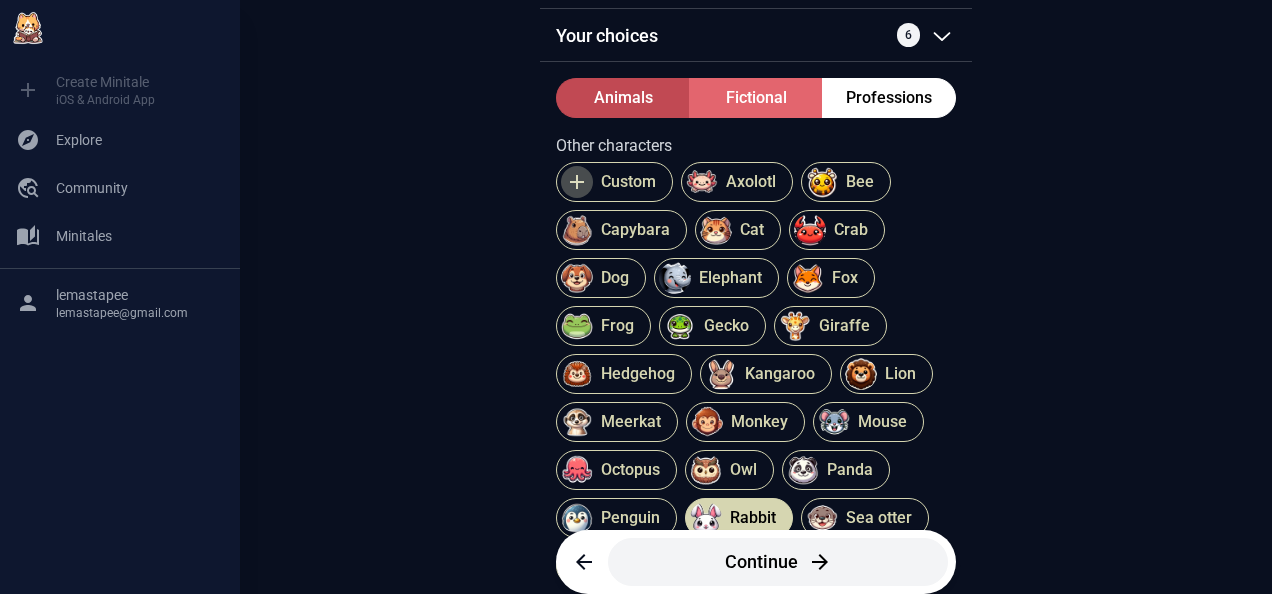 click on "Fictional" at bounding box center [756, 98] 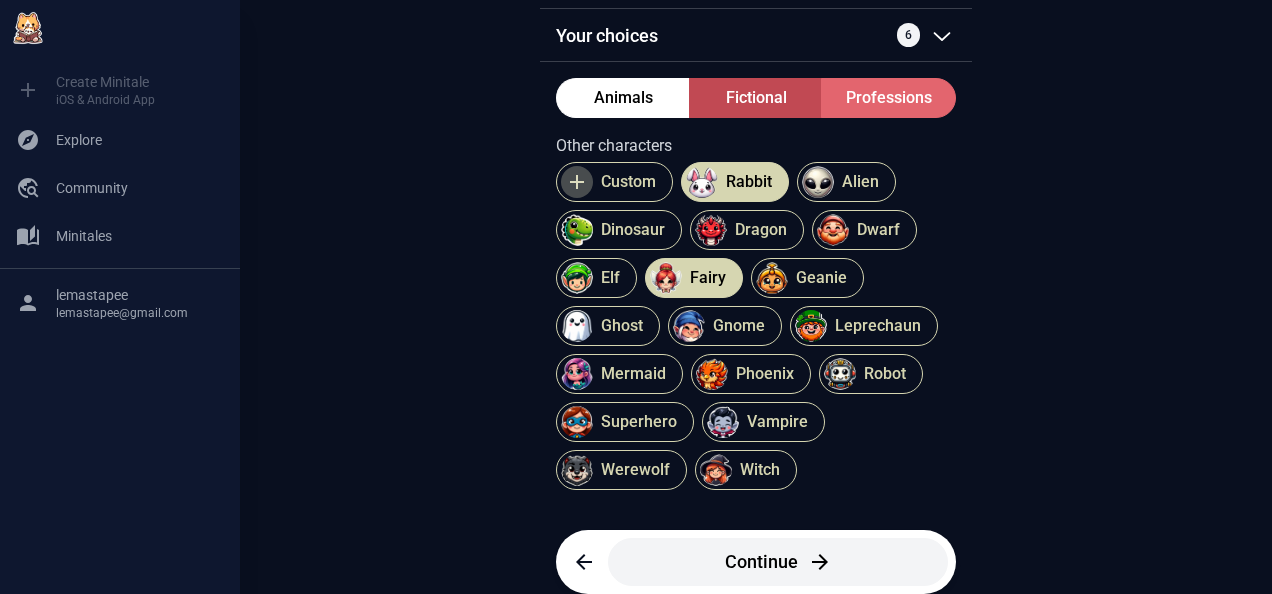 click on "Professions" at bounding box center (889, 98) 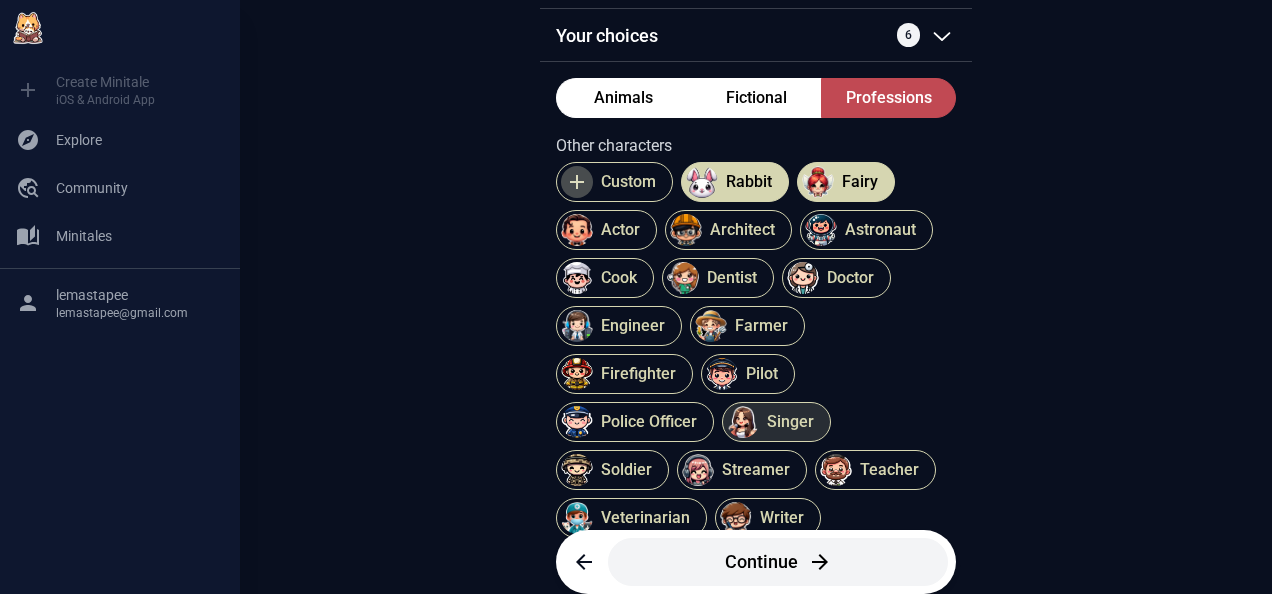 click on "Singer" at bounding box center (790, 422) 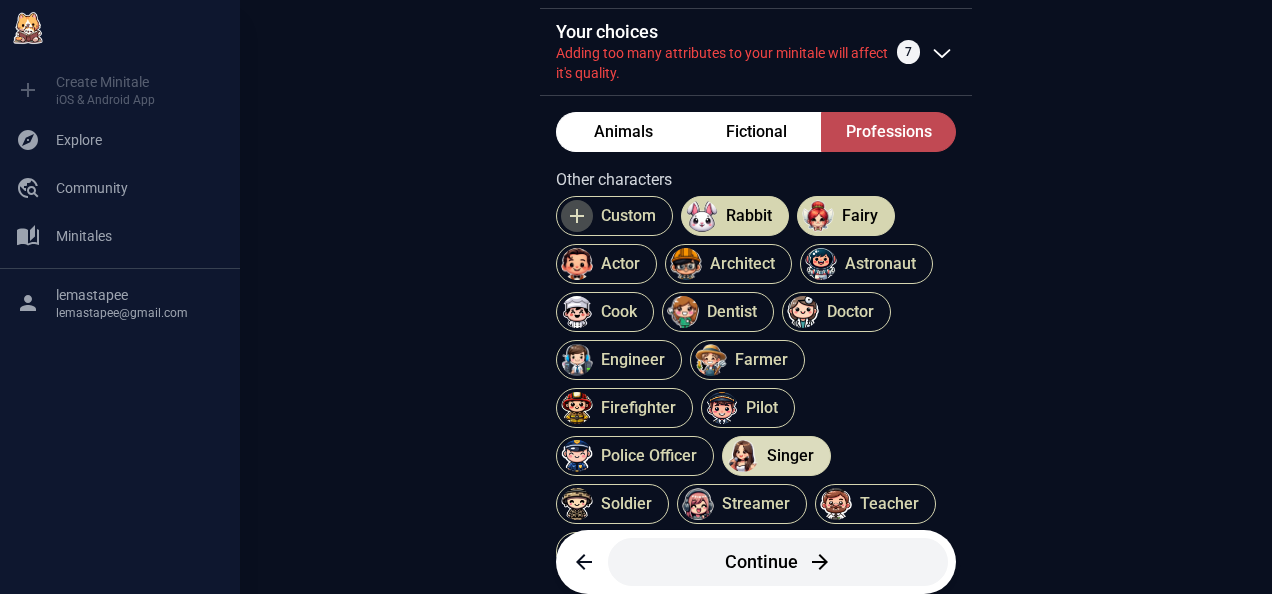 click on "Singer" at bounding box center (776, 456) 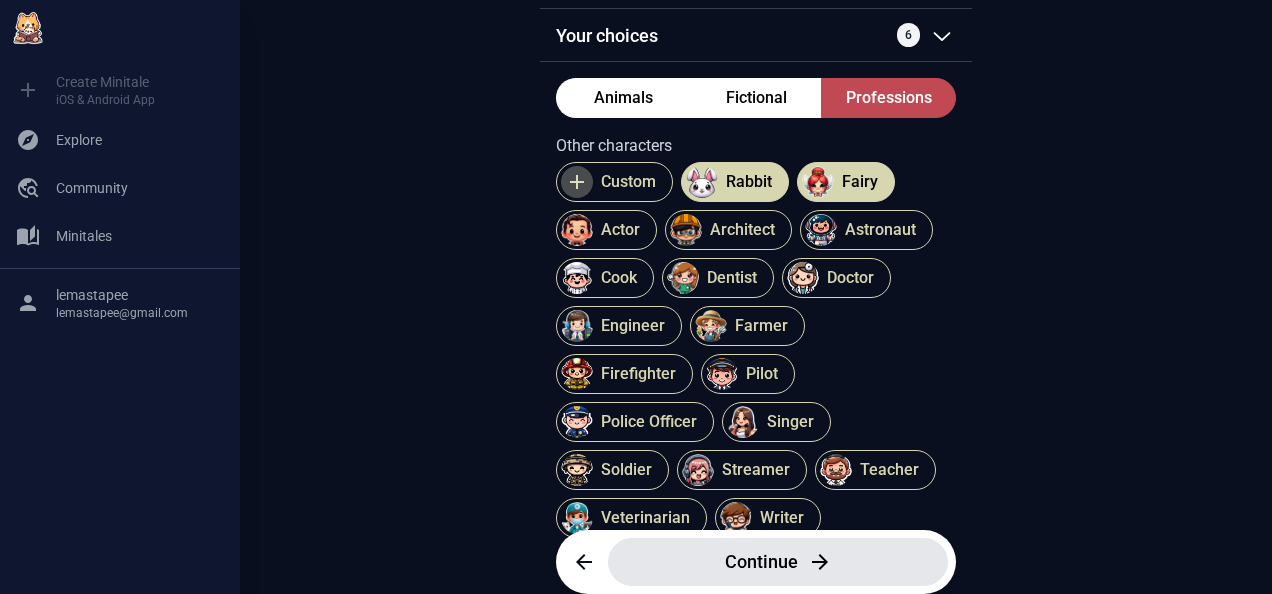click on "Continue" at bounding box center [761, 562] 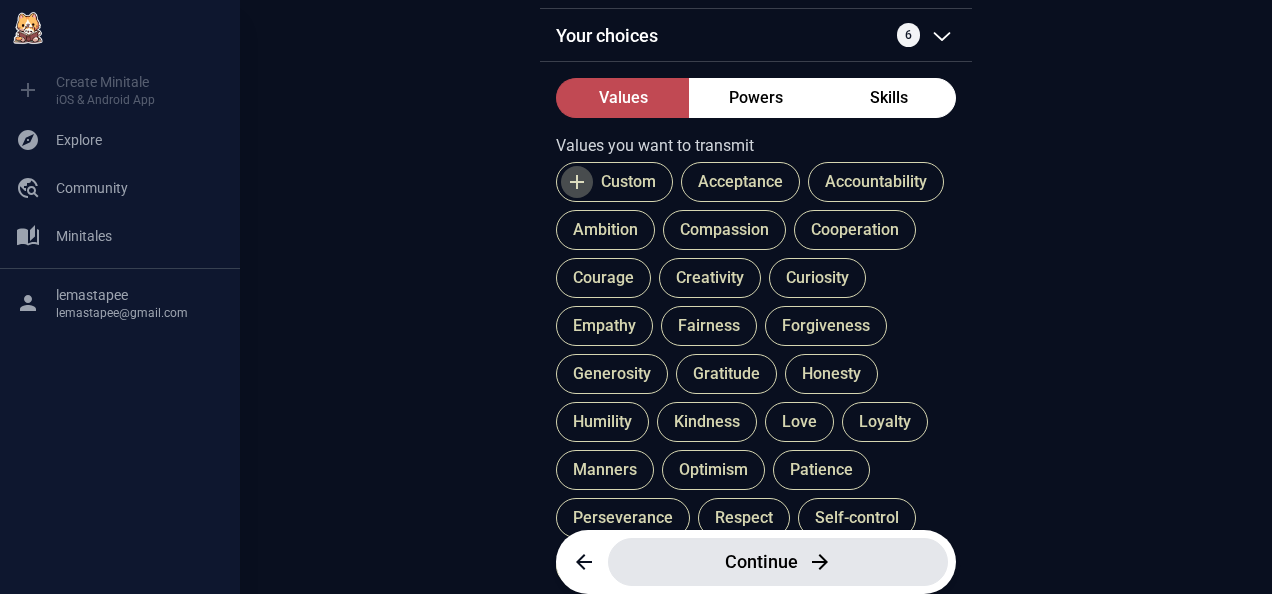 scroll, scrollTop: 206, scrollLeft: 0, axis: vertical 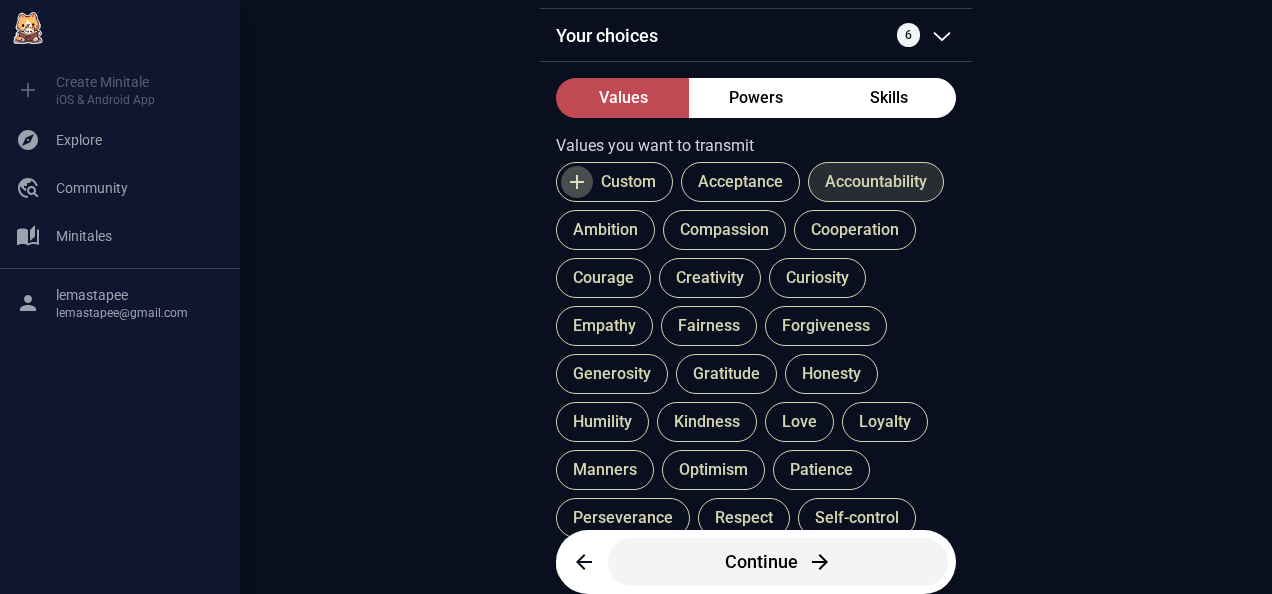 click on "Accountability" at bounding box center (876, 182) 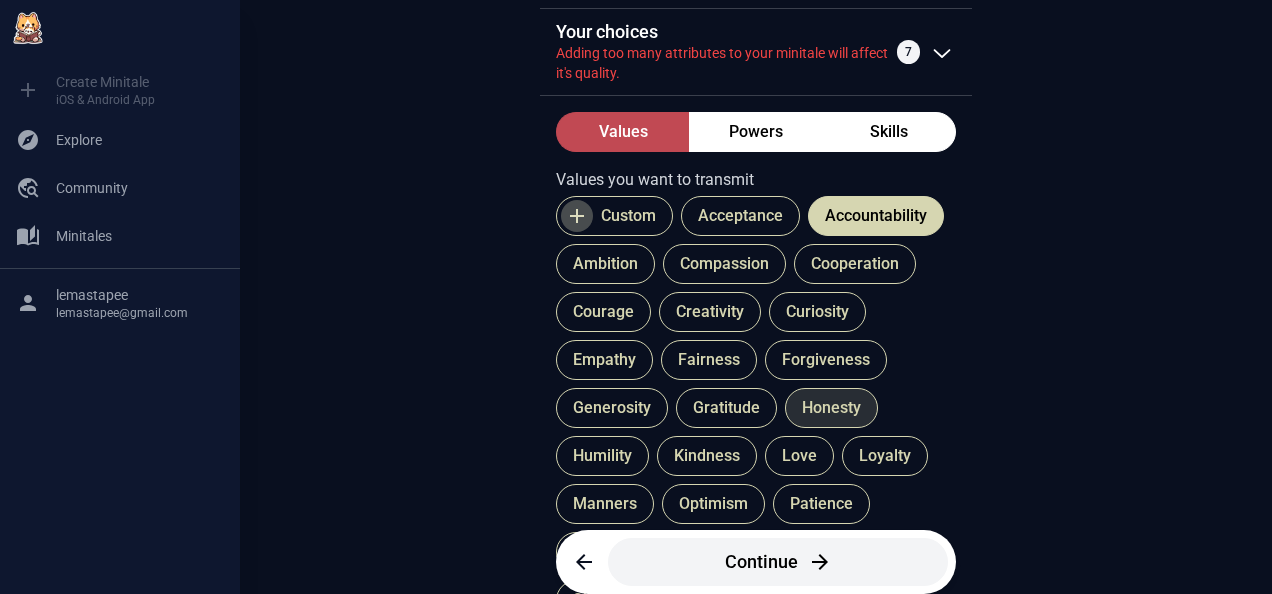 click on "Honesty" at bounding box center (831, 408) 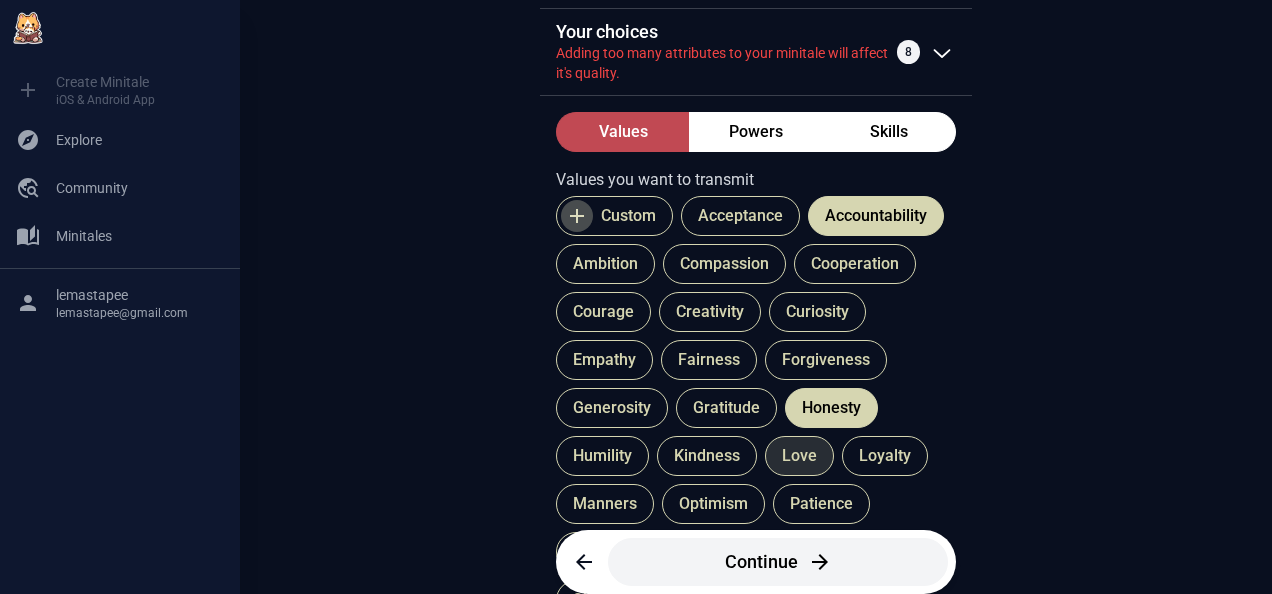 click on "Love" at bounding box center [799, 456] 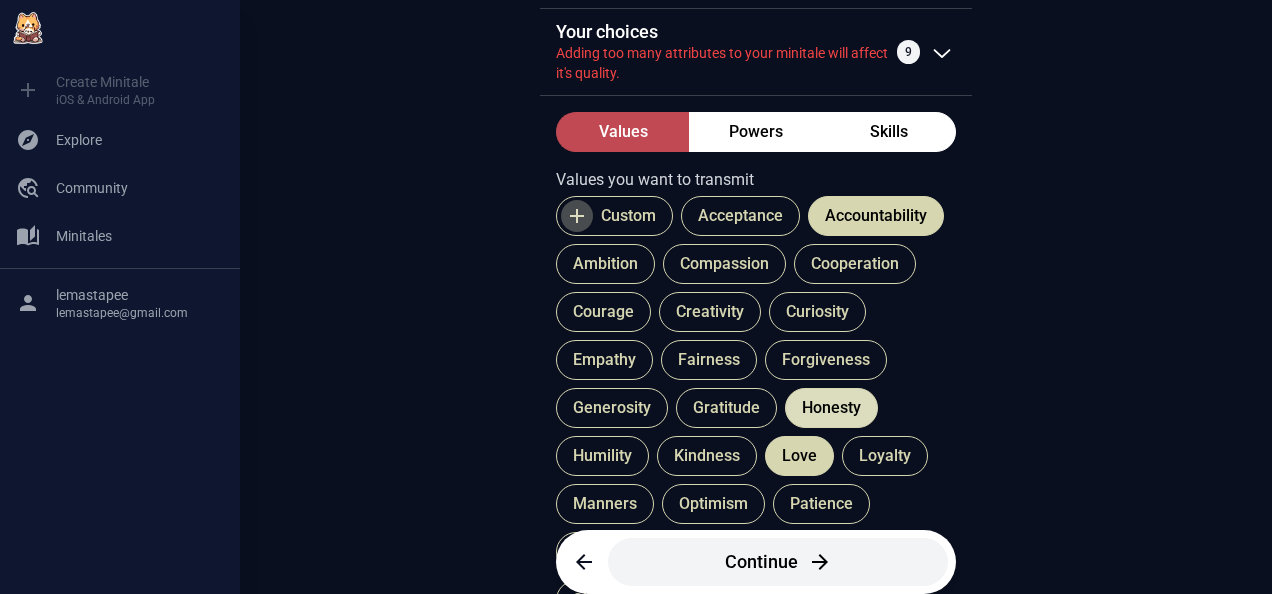 click on "Honesty" at bounding box center (831, 408) 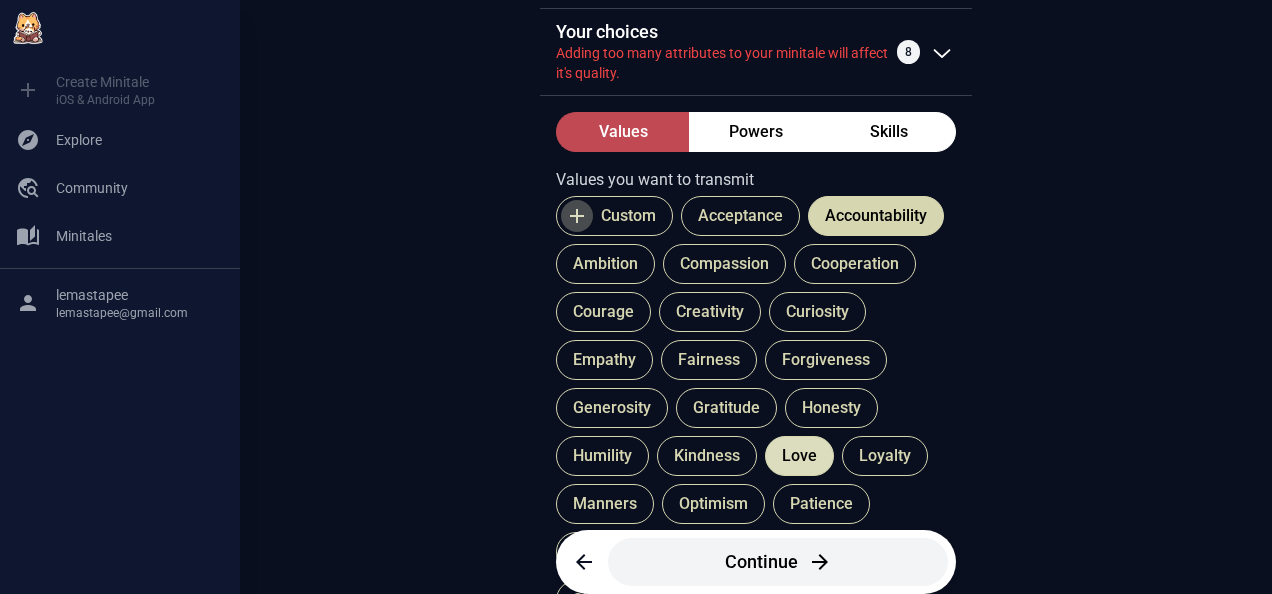 click on "Love" at bounding box center (799, 456) 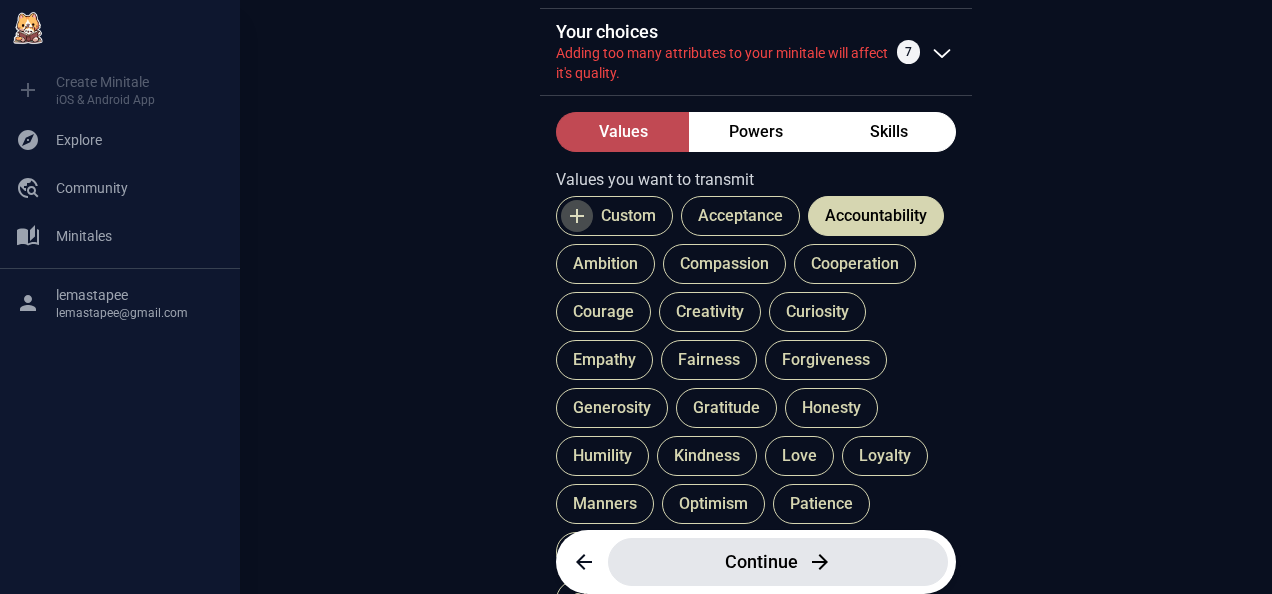 click on "Continue" at bounding box center [761, 562] 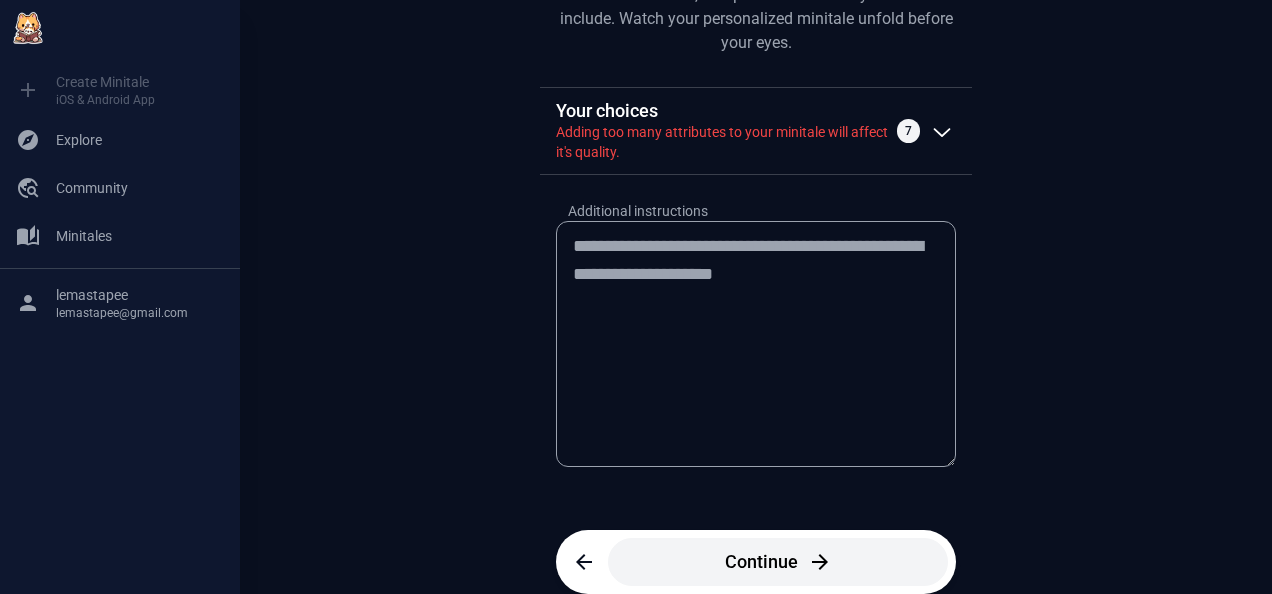 drag, startPoint x: 772, startPoint y: 285, endPoint x: 564, endPoint y: 267, distance: 208.77739 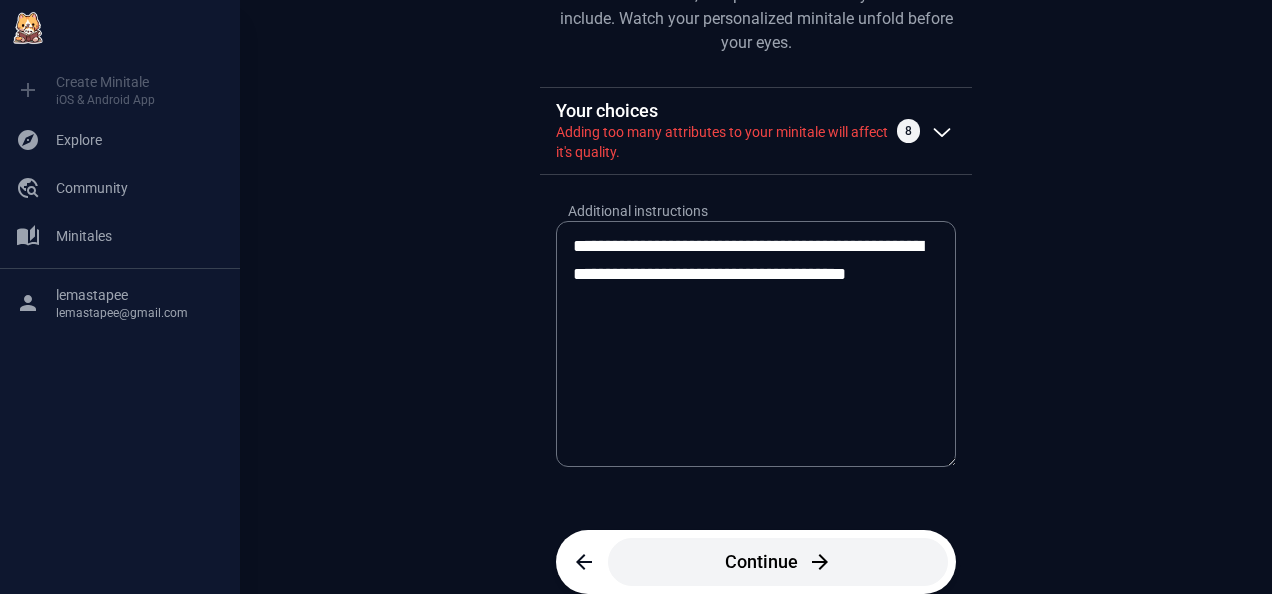type on "**********" 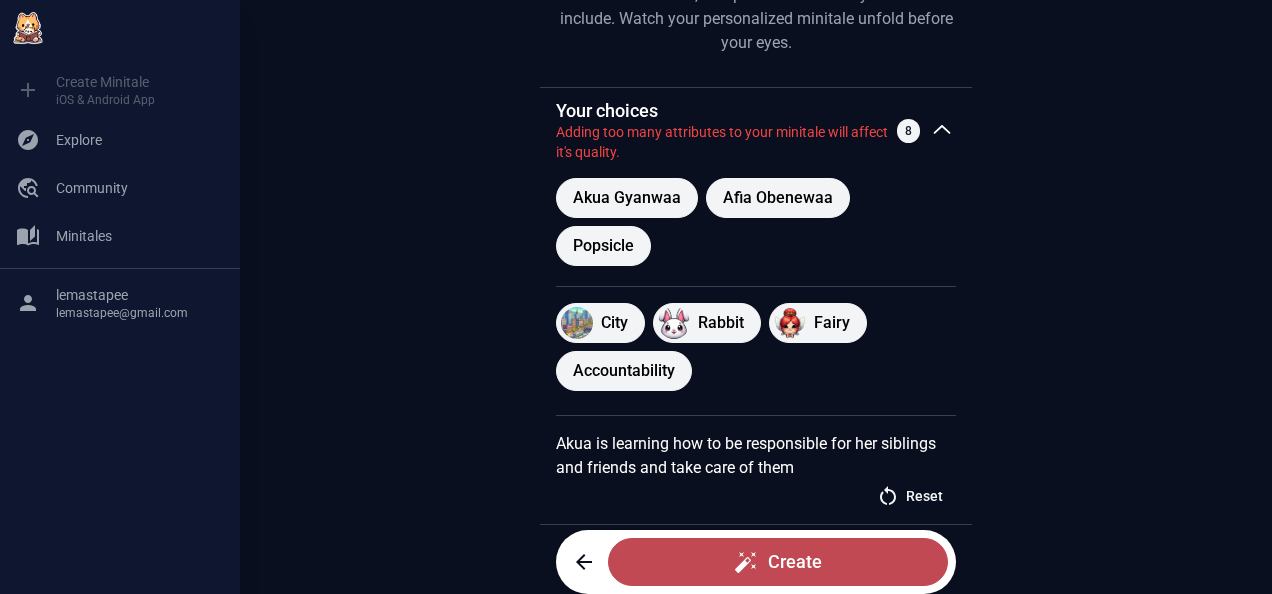 scroll, scrollTop: 0, scrollLeft: 0, axis: both 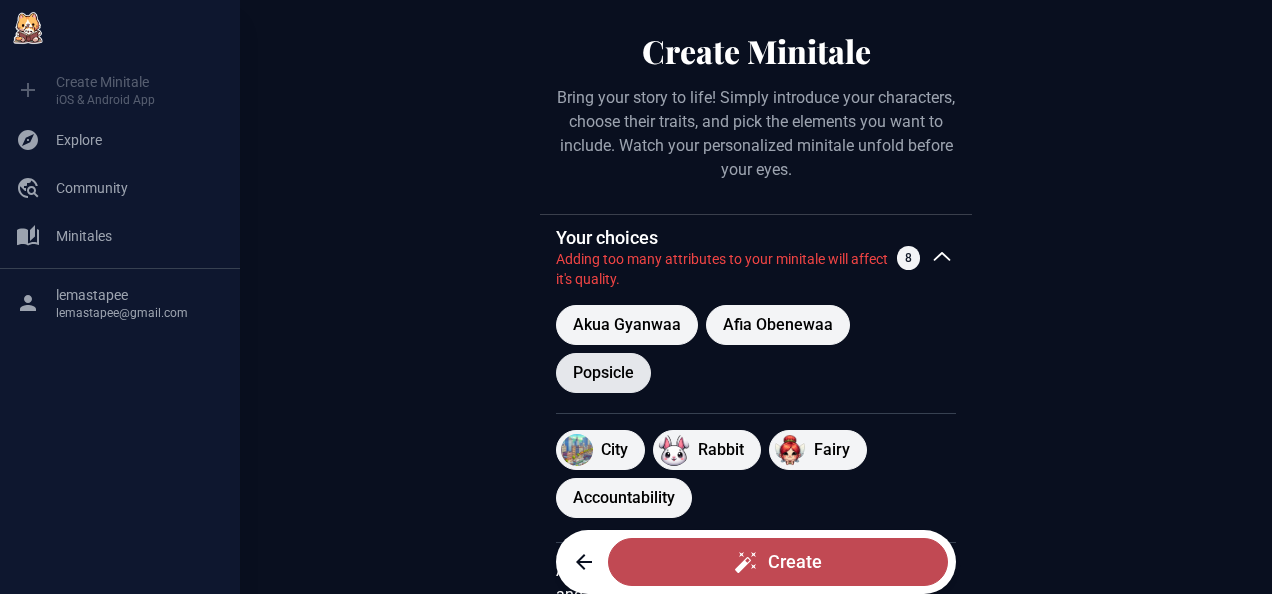 click on "Popsicle" at bounding box center [603, 373] 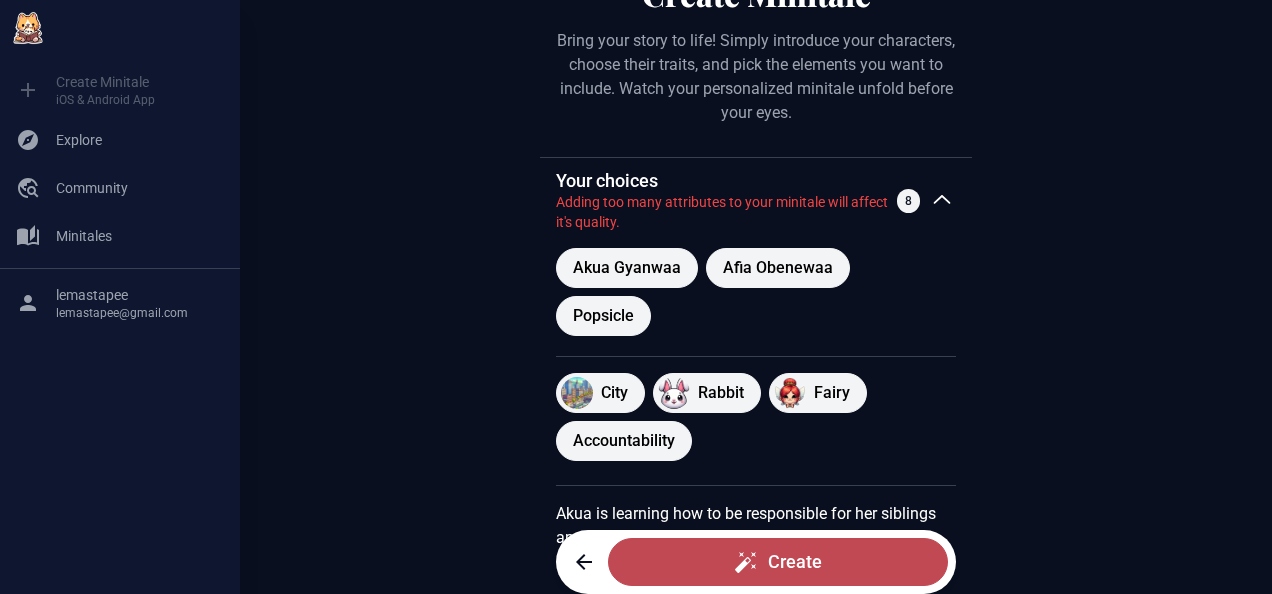 scroll, scrollTop: 104, scrollLeft: 0, axis: vertical 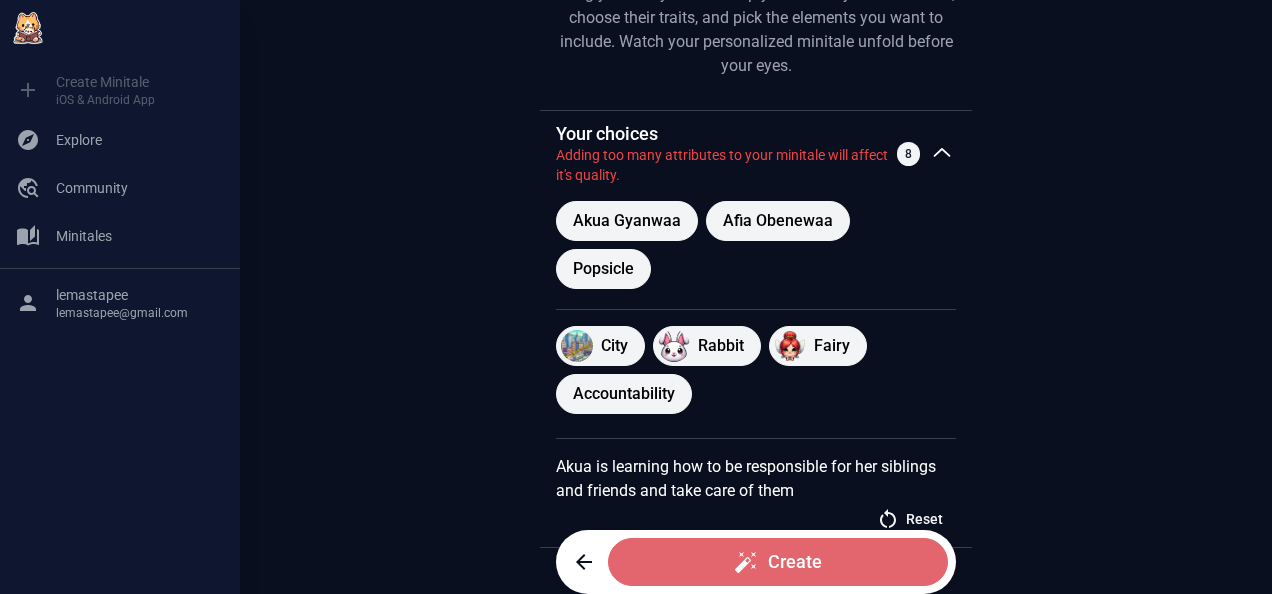 click on "Create" at bounding box center [795, 562] 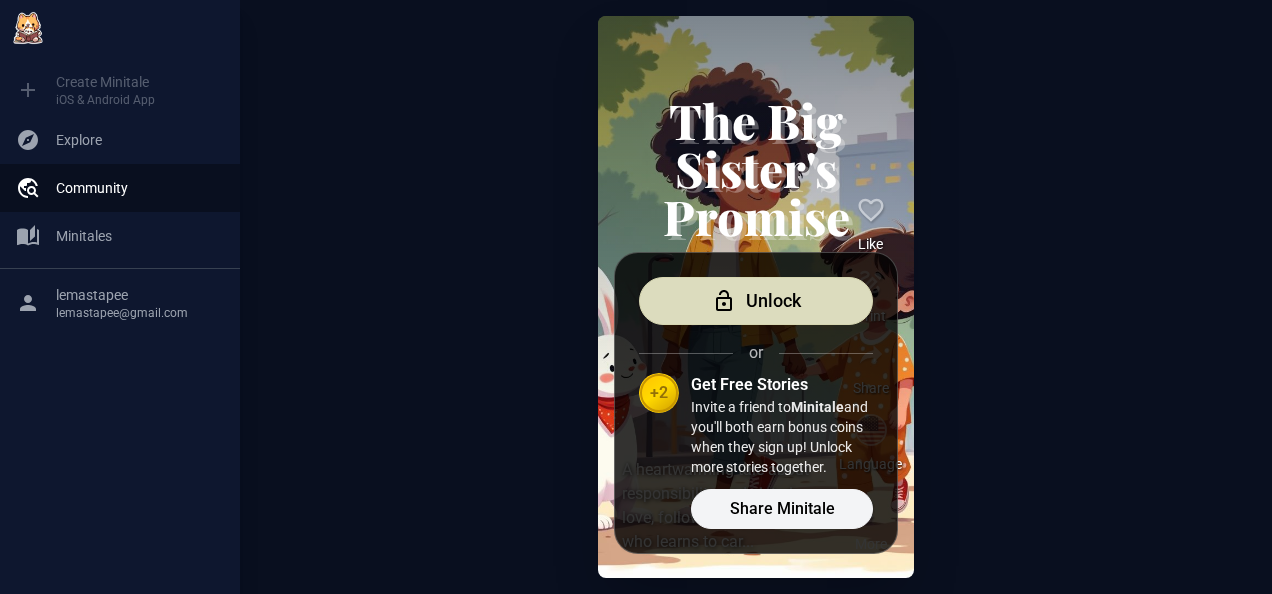 click on "Unlock" at bounding box center [756, 301] 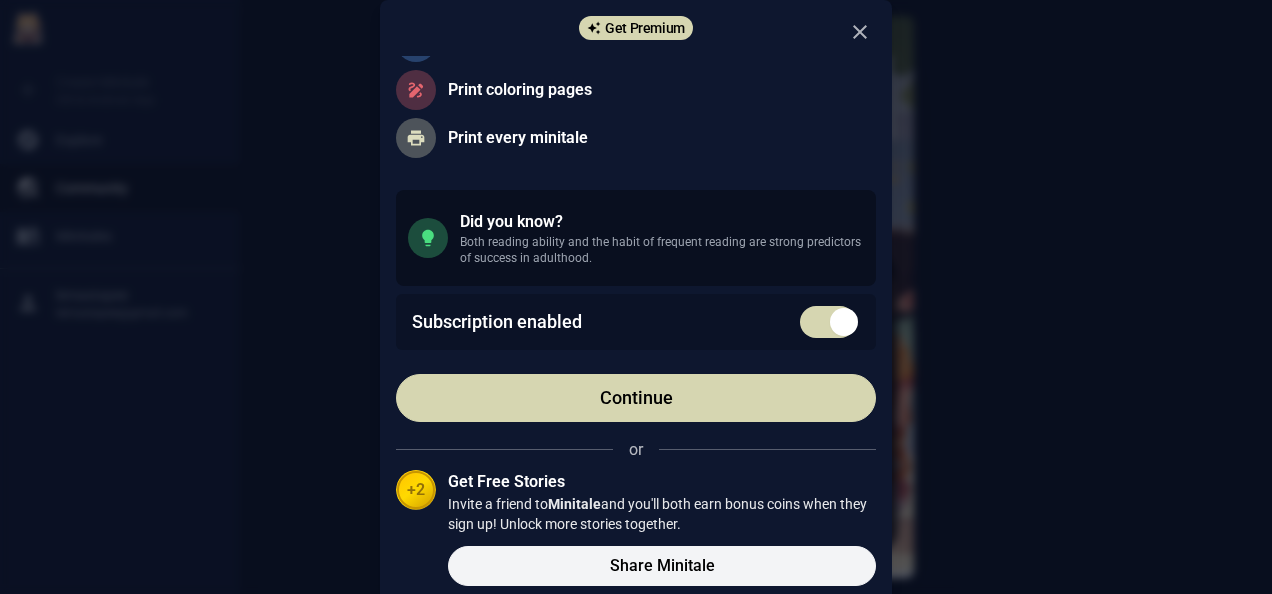 scroll, scrollTop: 206, scrollLeft: 0, axis: vertical 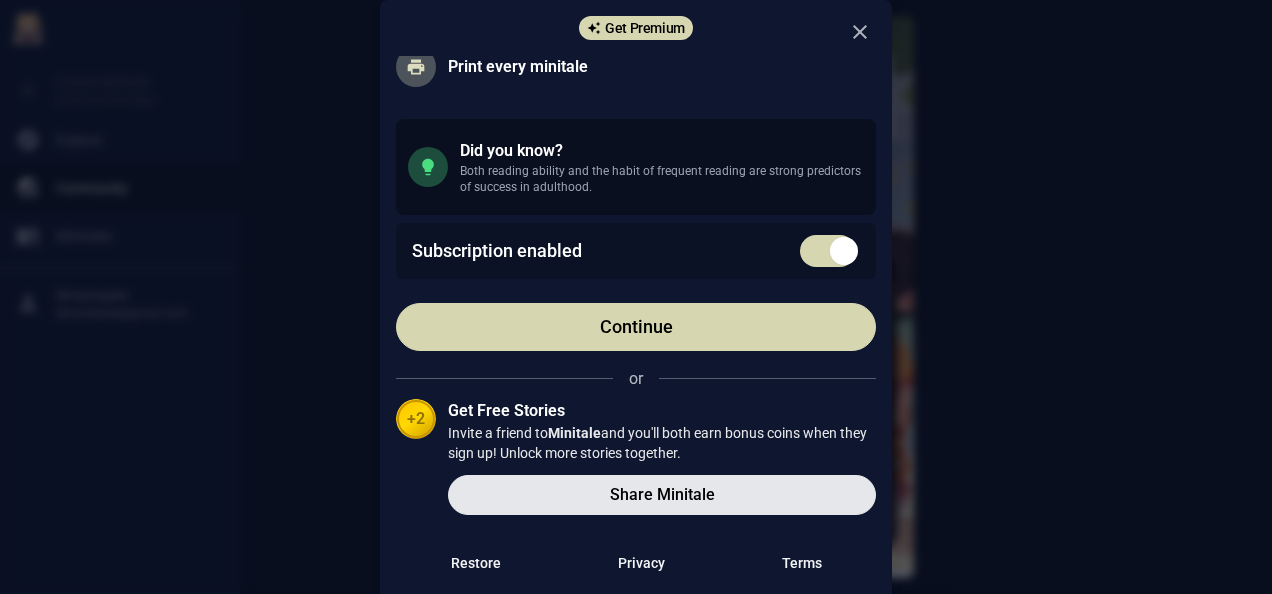 click on "Share Minitale" at bounding box center [662, 495] 